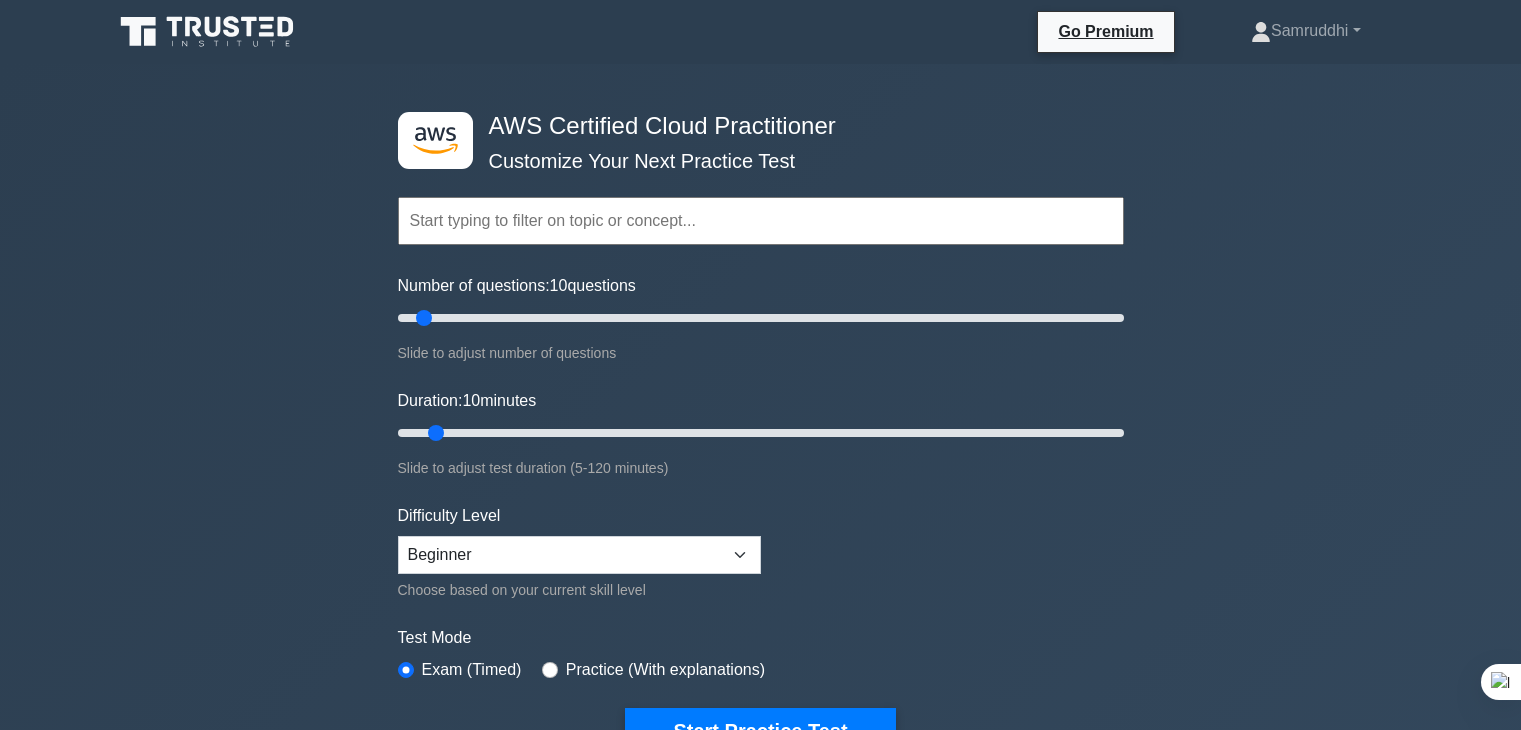 scroll, scrollTop: 288, scrollLeft: 0, axis: vertical 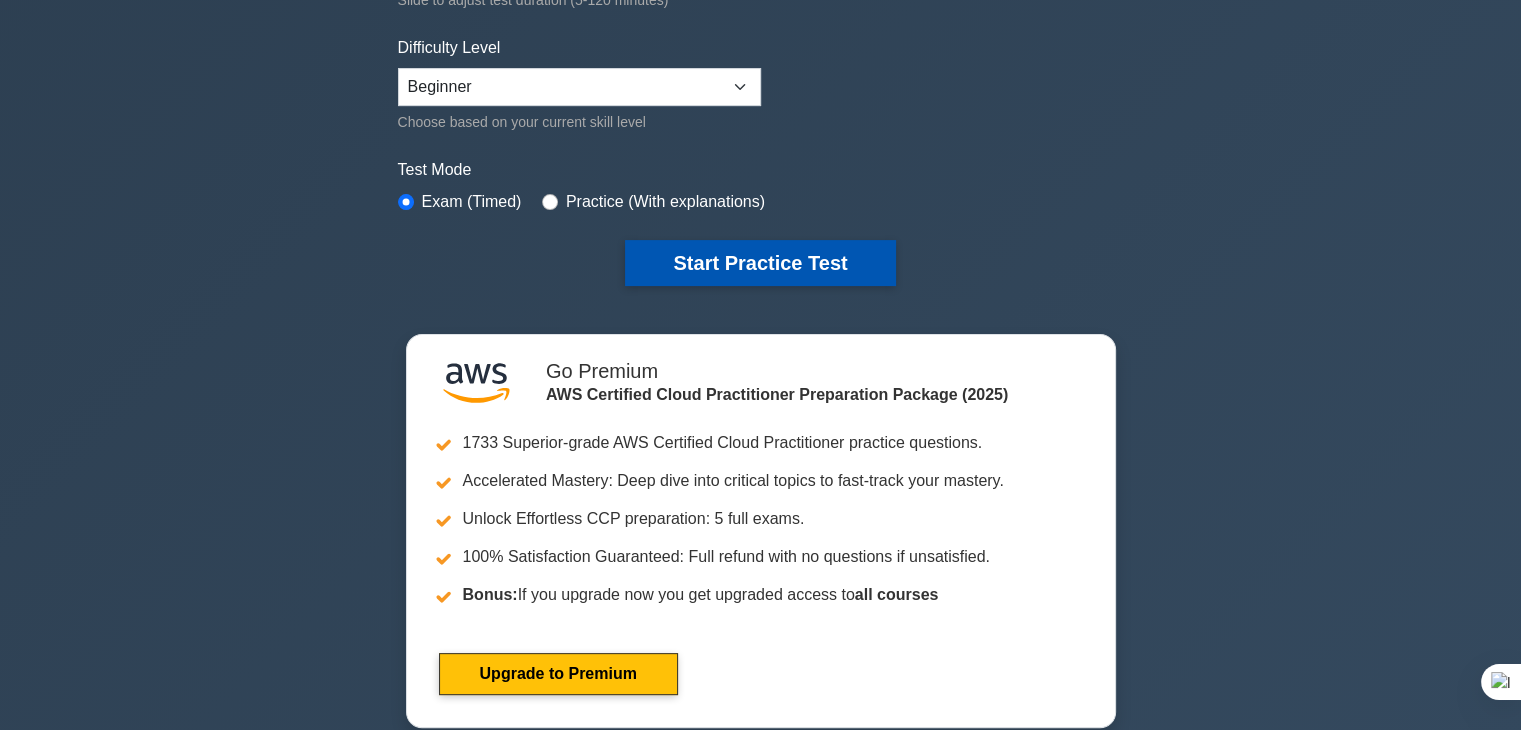 click on "Start Practice Test" at bounding box center [760, 263] 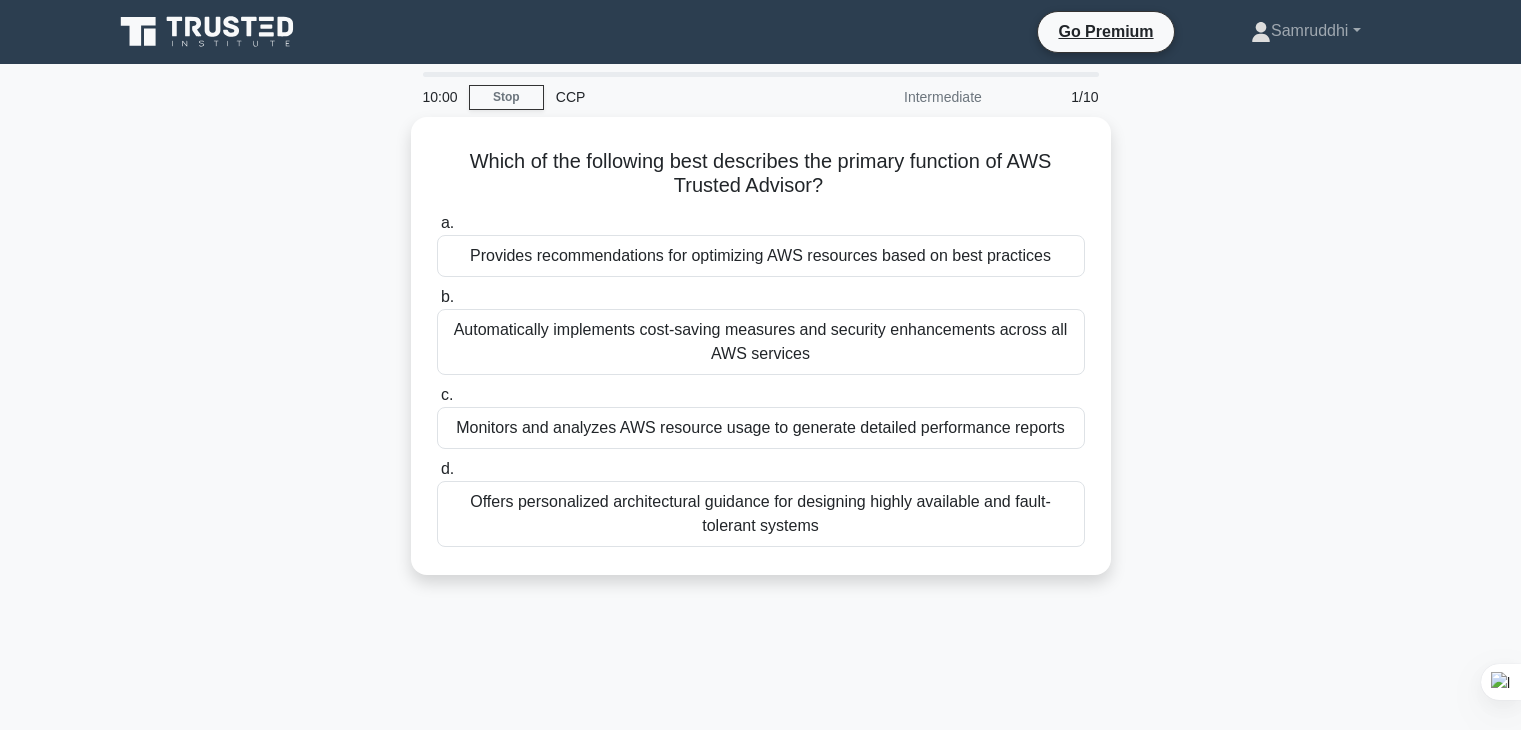 scroll, scrollTop: 0, scrollLeft: 0, axis: both 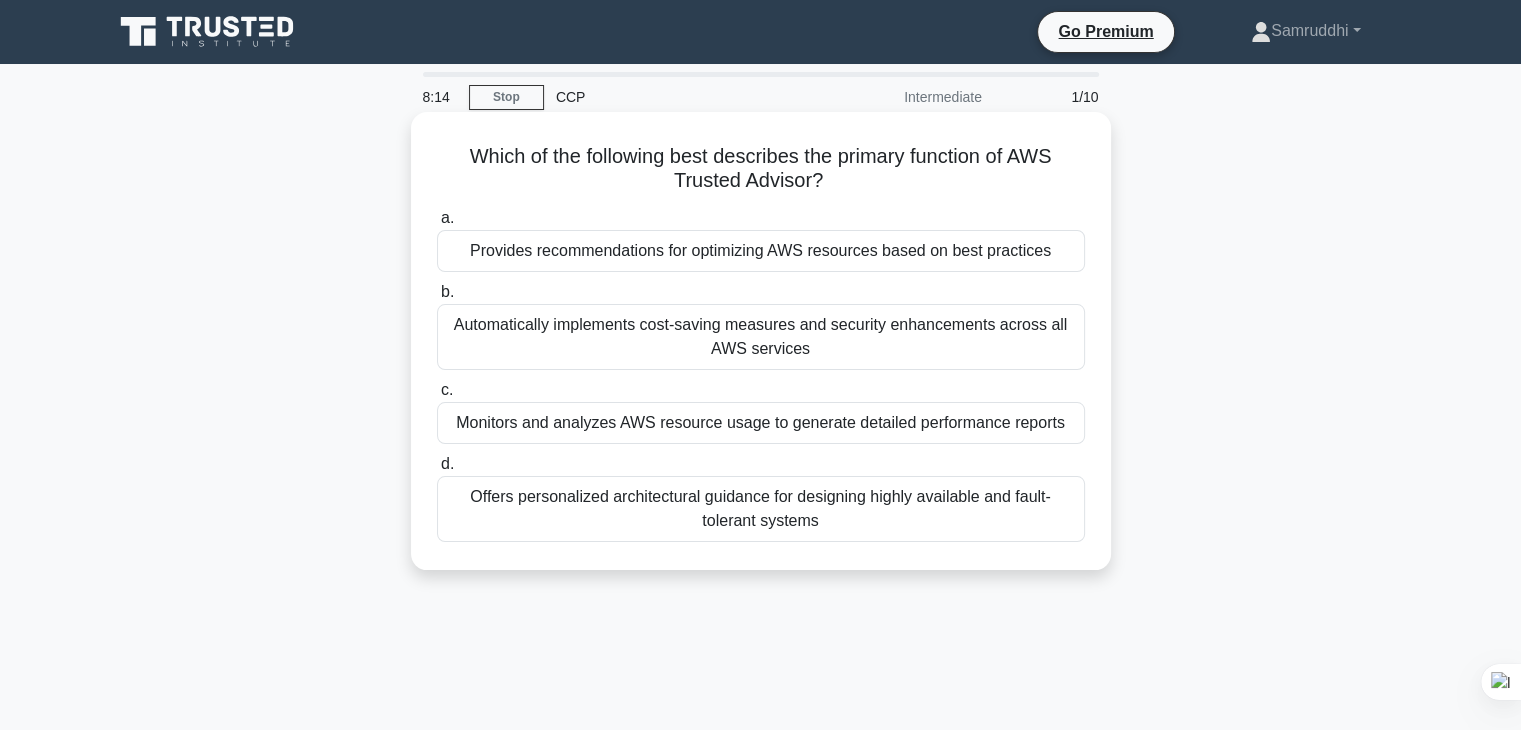 click on "Automatically implements cost-saving measures and security enhancements across all AWS services" at bounding box center (761, 337) 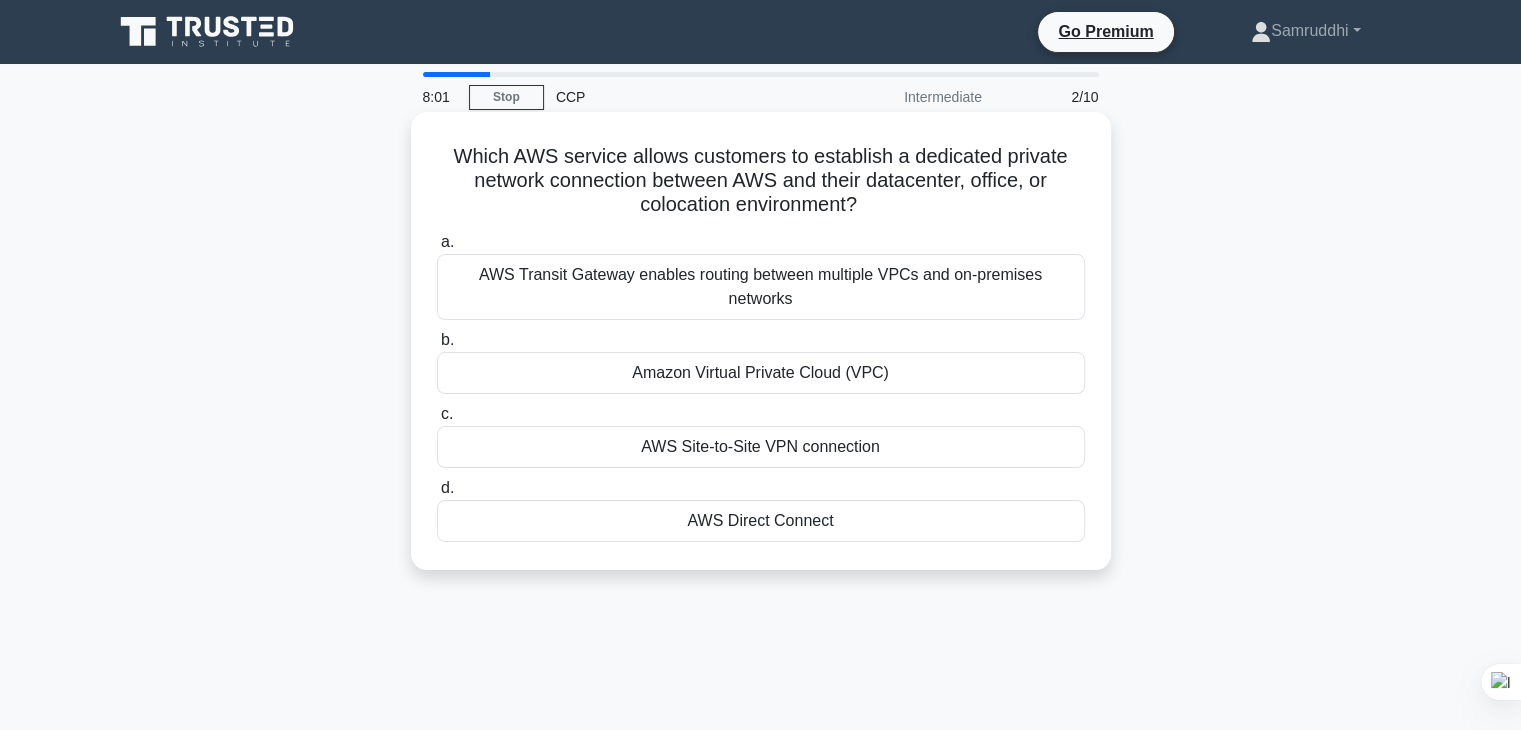 click on "AWS Direct Connect" at bounding box center [761, 521] 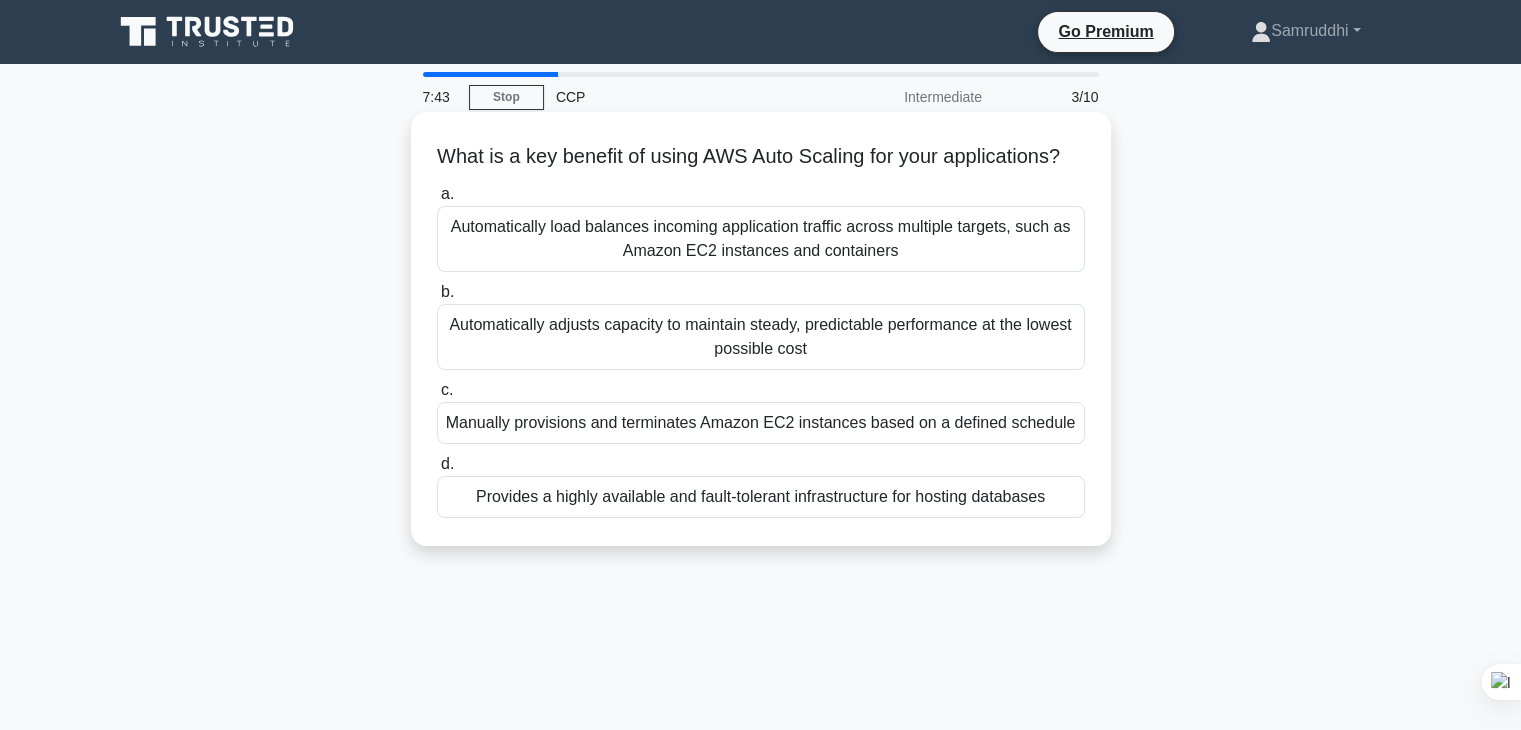click on "Automatically adjusts capacity to maintain steady, predictable performance at the lowest possible cost" at bounding box center [761, 337] 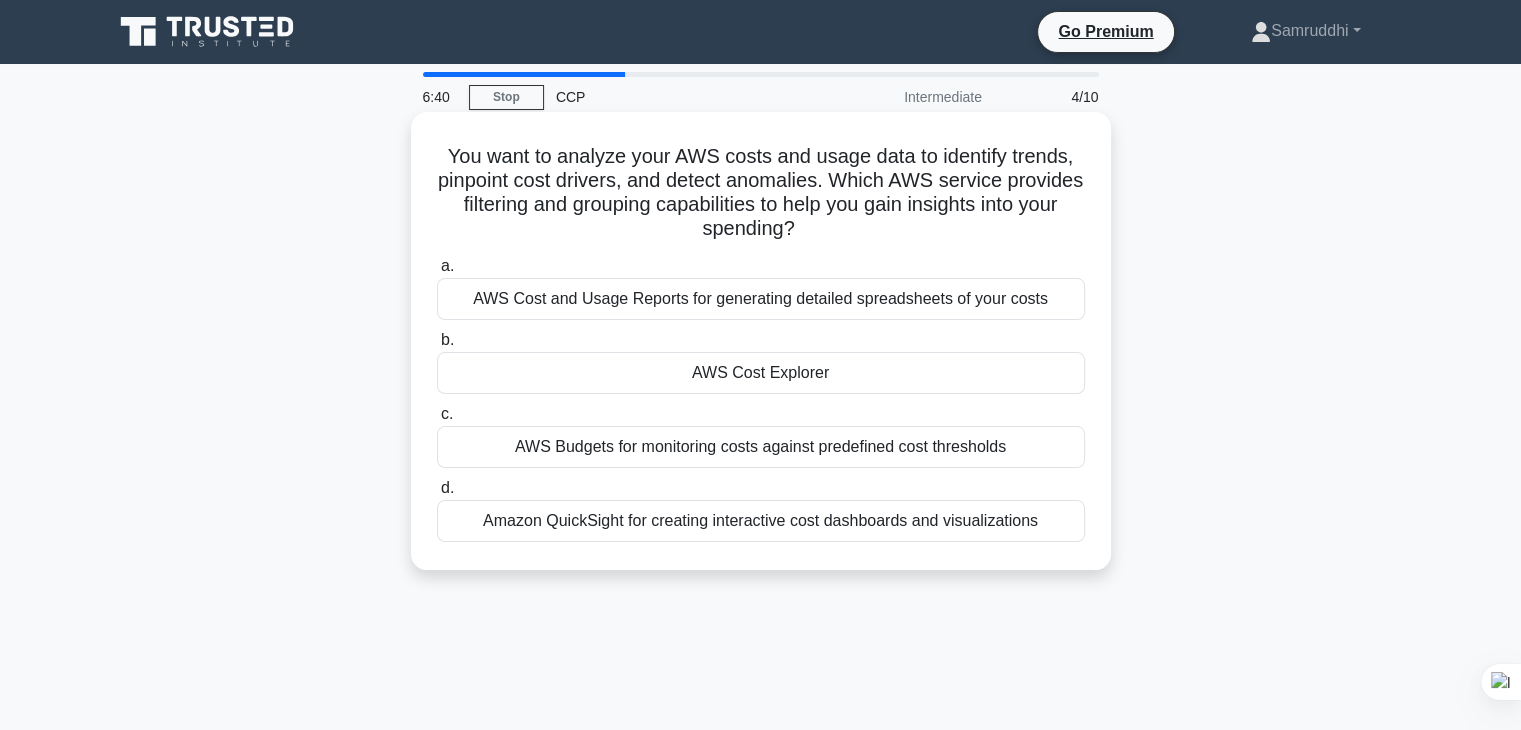 click on "AWS Cost Explorer" at bounding box center [761, 373] 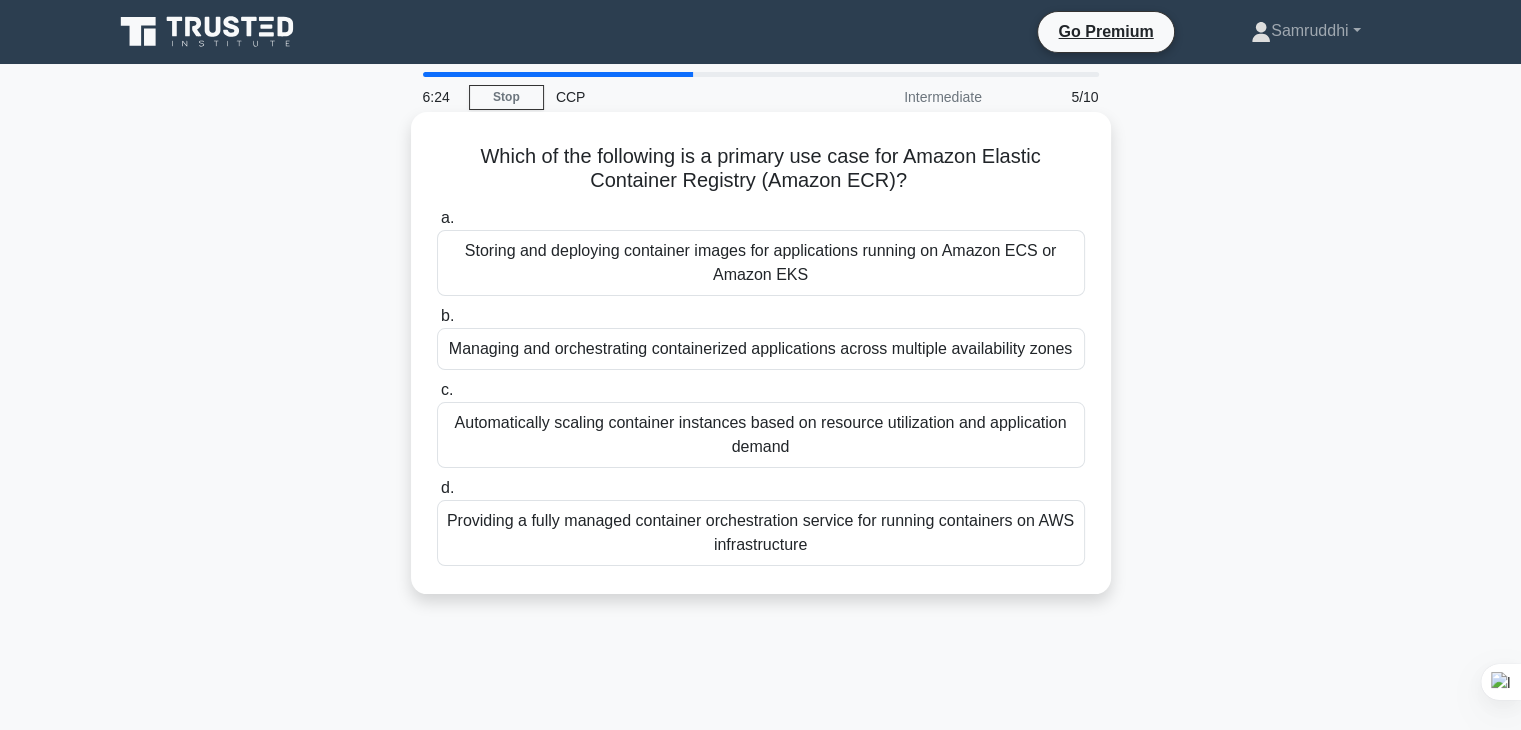 click on "Storing and deploying container images for applications running on Amazon ECS or Amazon EKS" at bounding box center (761, 263) 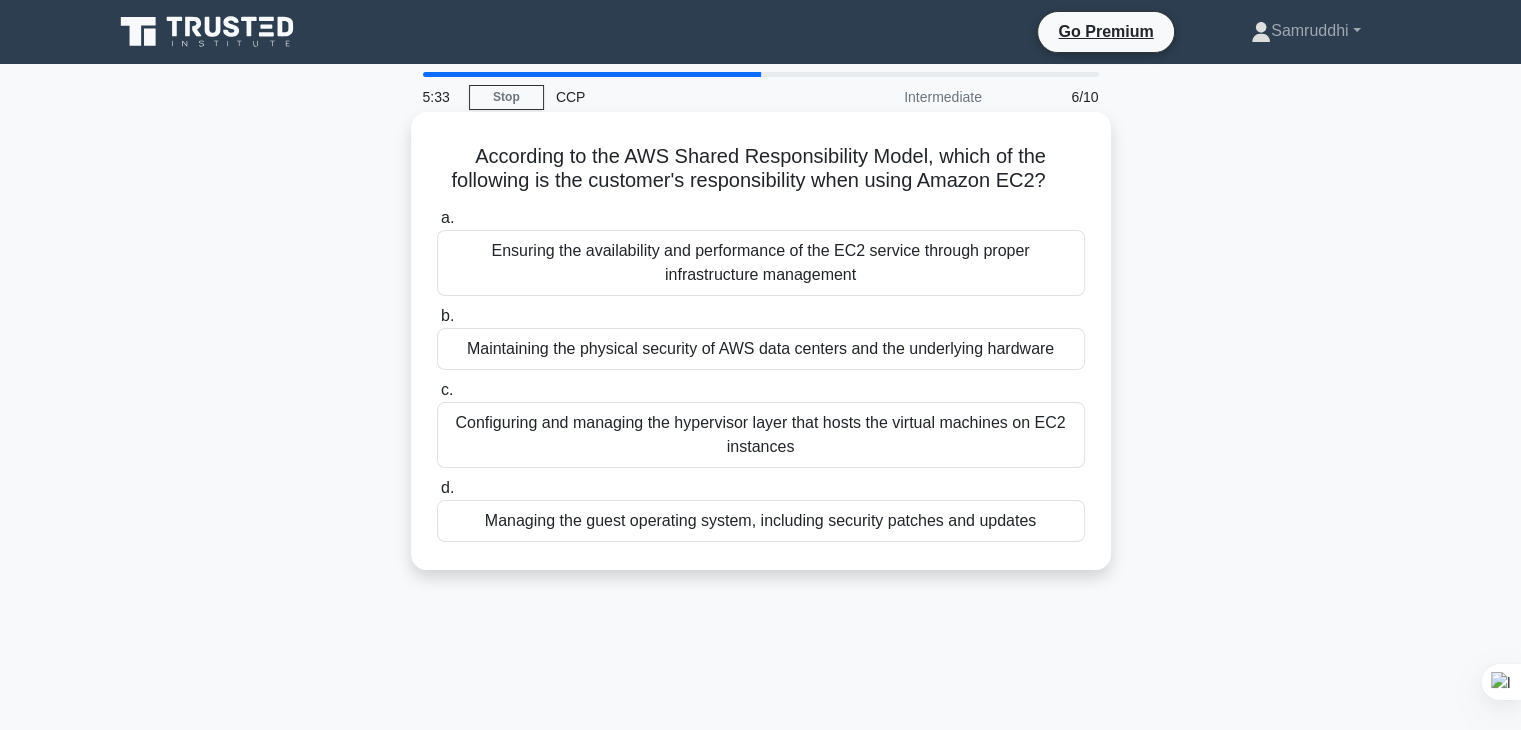 click on "Managing the guest operating system, including security patches and updates" at bounding box center (761, 521) 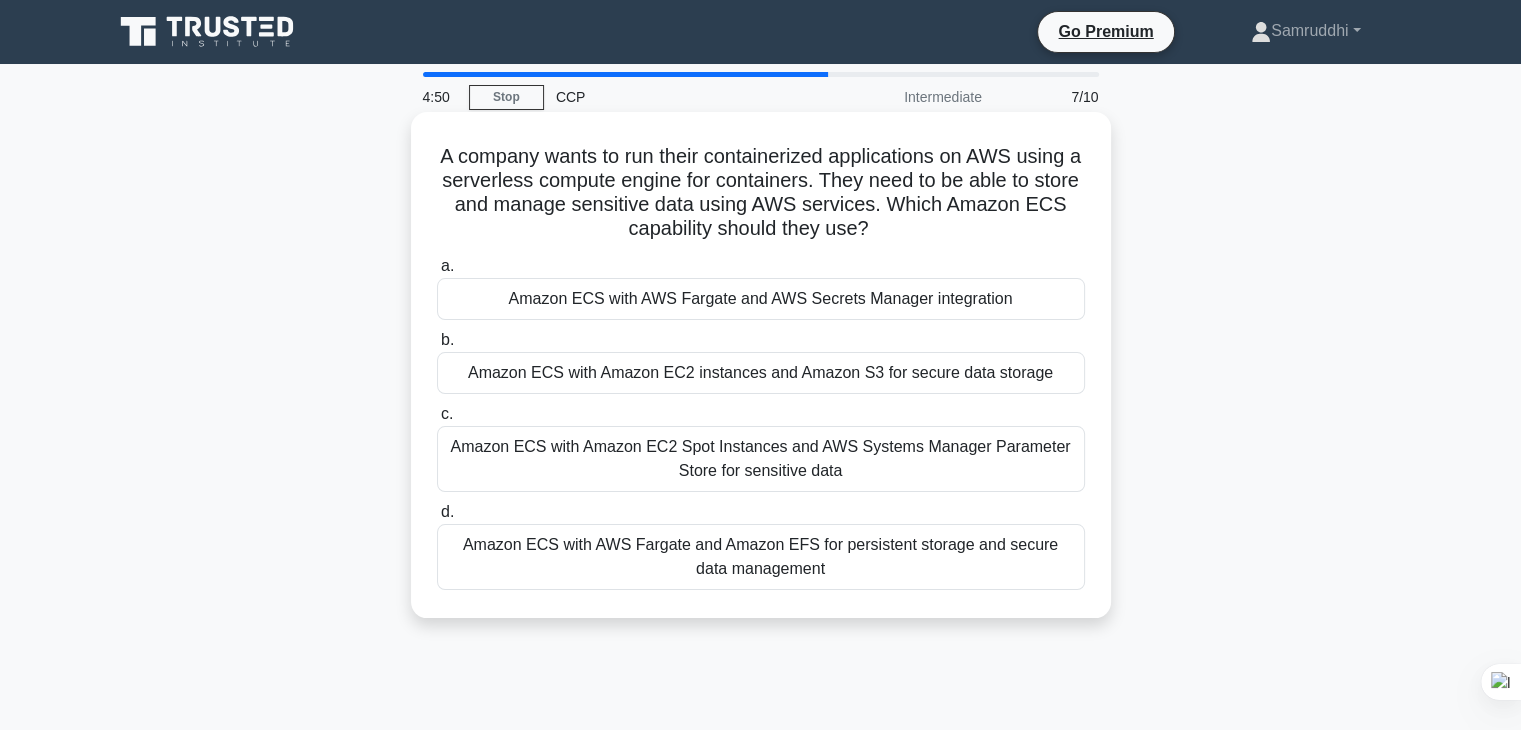 click on "Amazon ECS with AWS Fargate and Amazon EFS for persistent storage and secure data management" at bounding box center [761, 557] 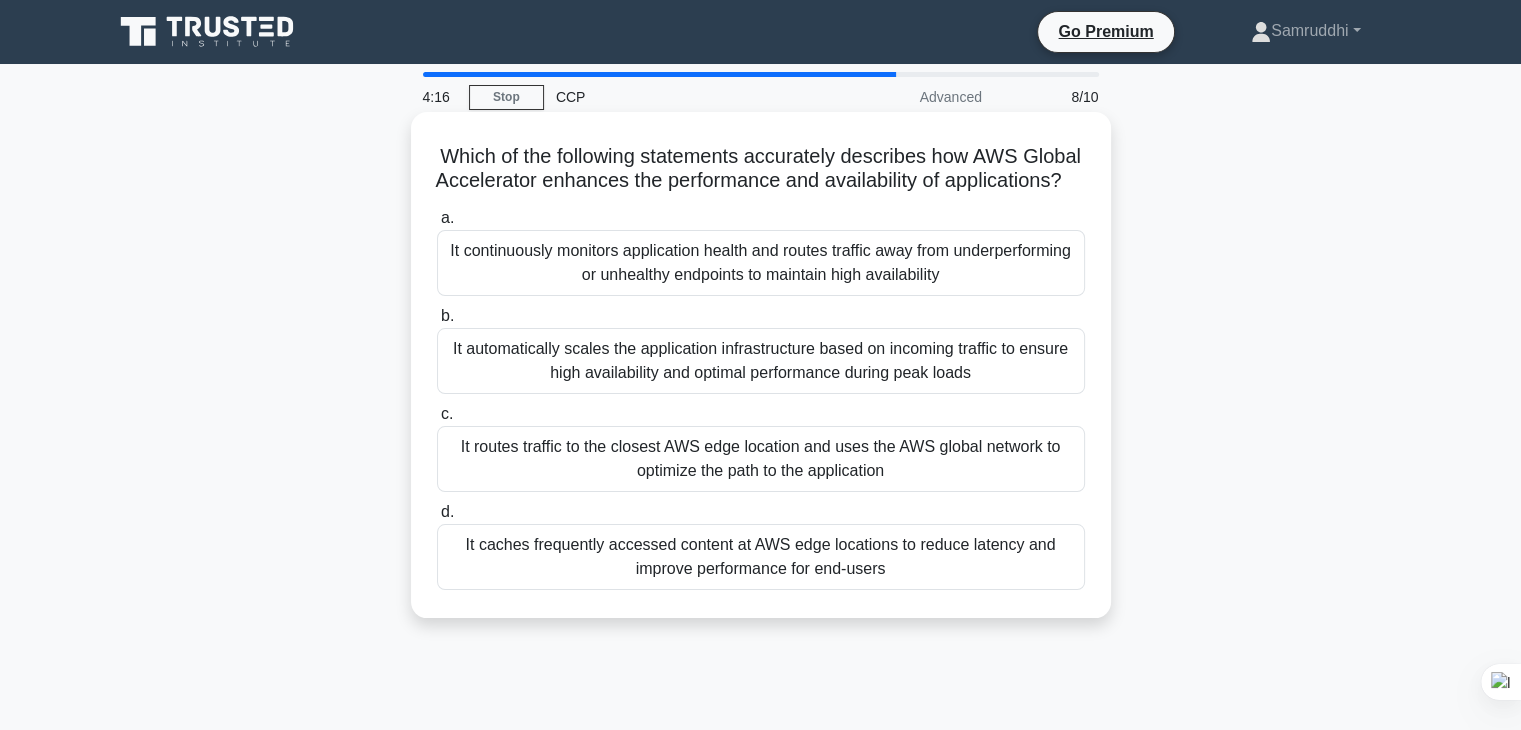 click on "It automatically scales the application infrastructure based on incoming traffic to ensure high availability and optimal performance during peak loads" at bounding box center [761, 361] 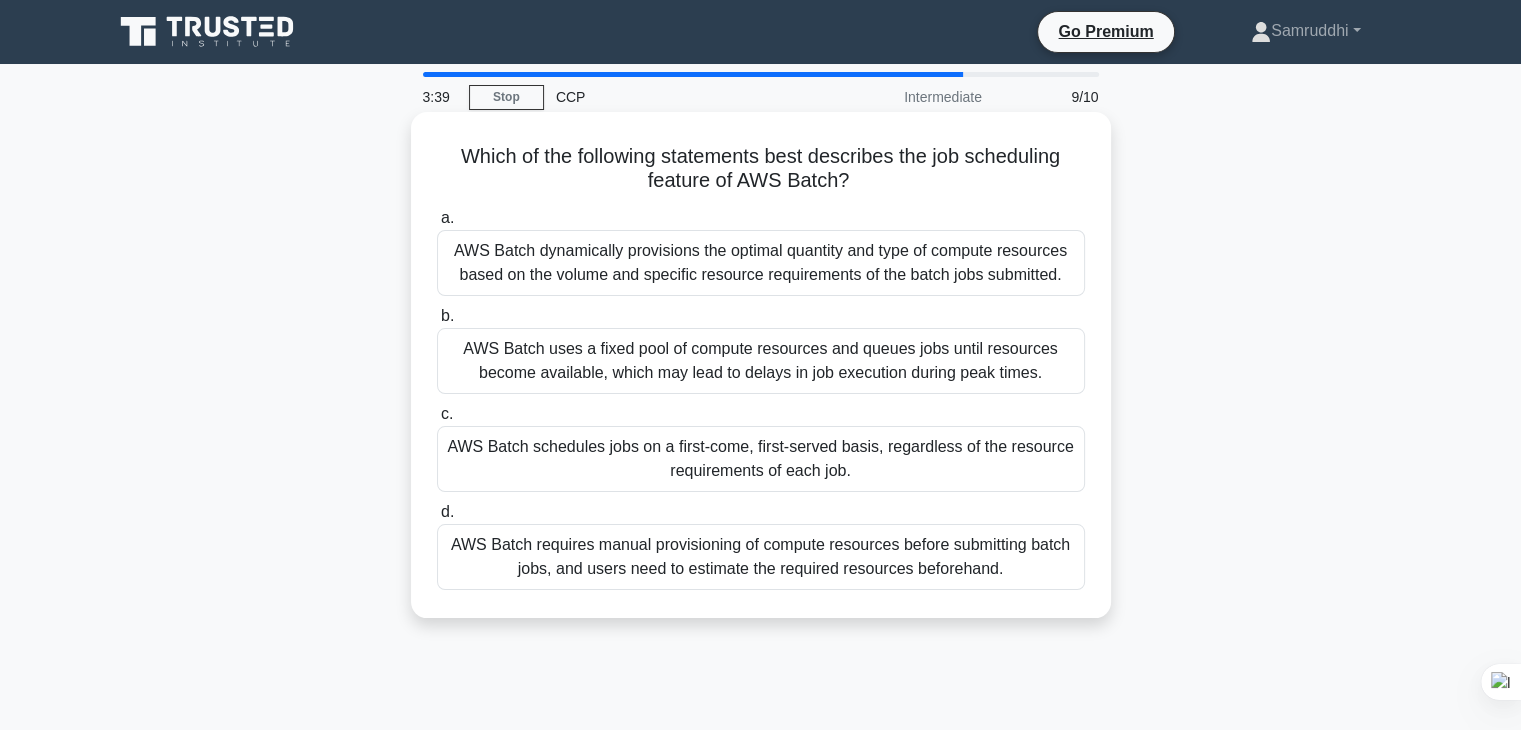 click on "AWS Batch requires manual provisioning of compute resources before submitting batch jobs, and users need to estimate the required resources beforehand." at bounding box center [761, 557] 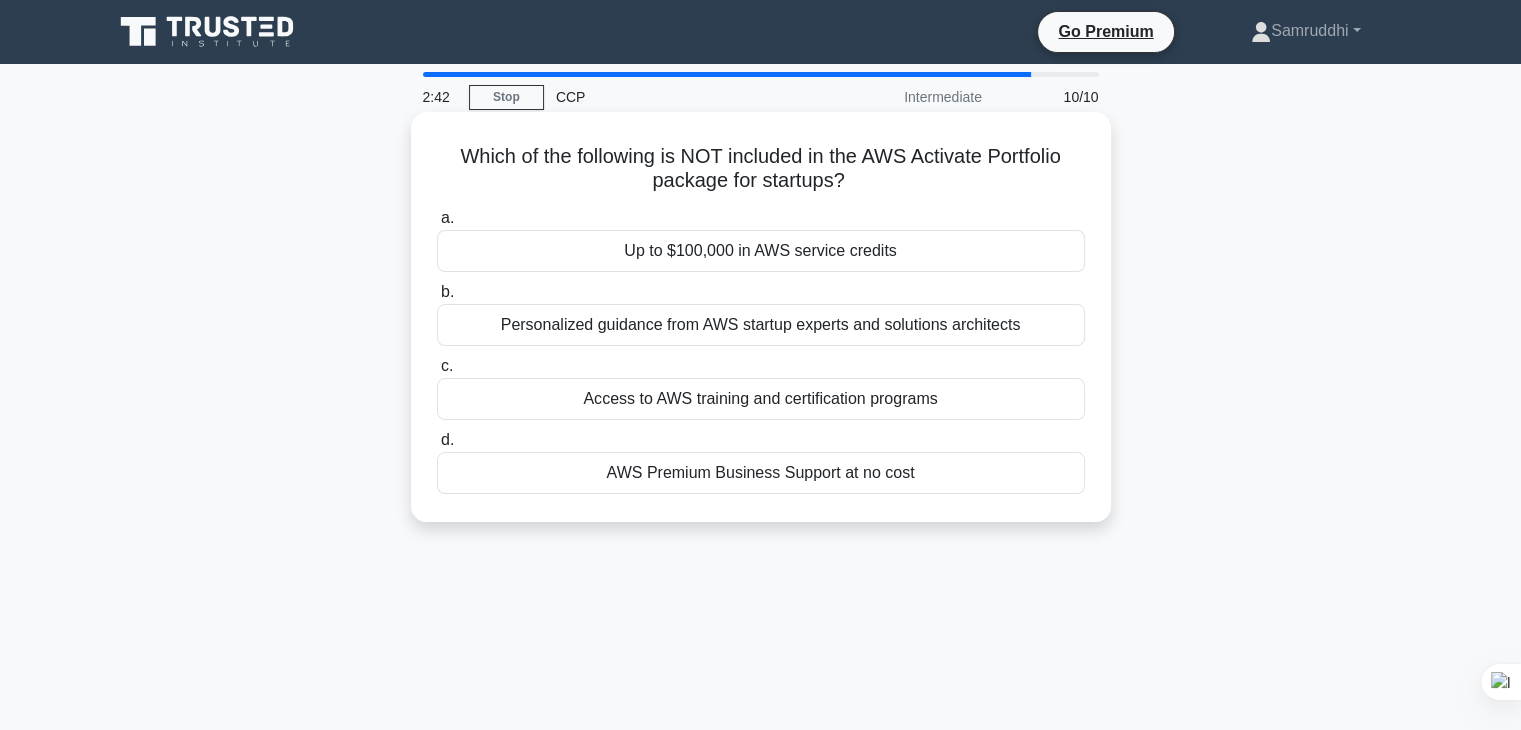 click on "Personalized guidance from AWS startup experts and solutions architects" at bounding box center (761, 325) 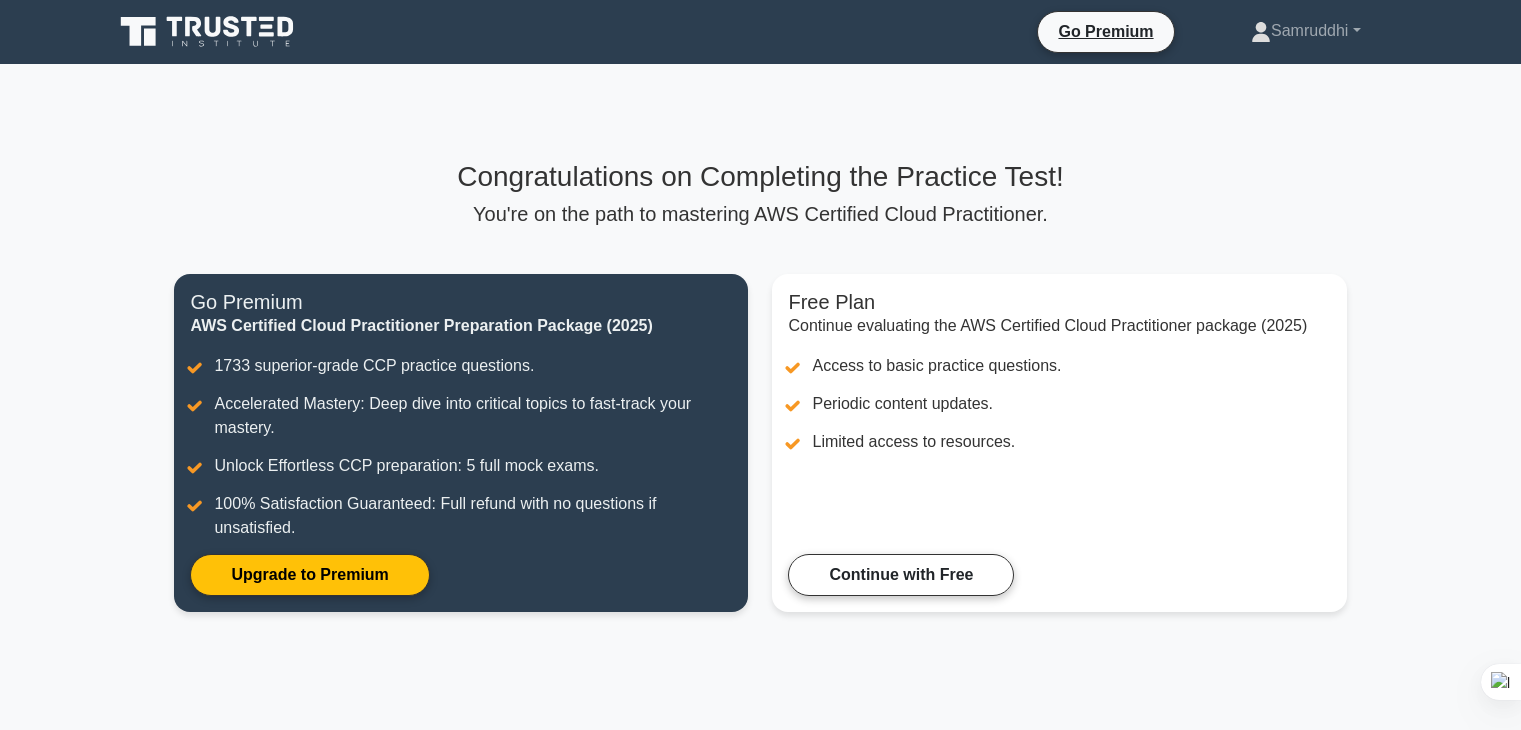 scroll, scrollTop: 0, scrollLeft: 0, axis: both 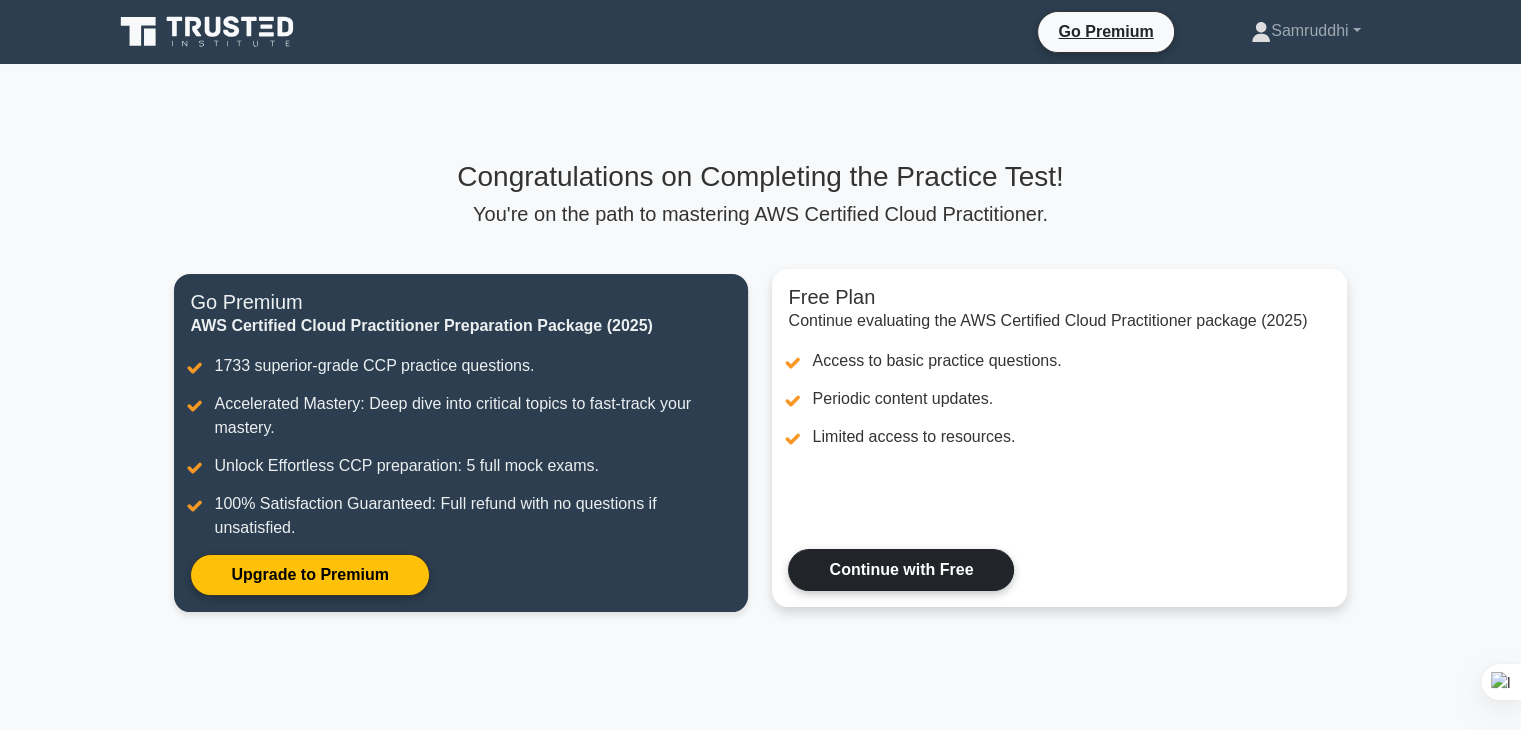 click on "Continue with Free" at bounding box center [901, 570] 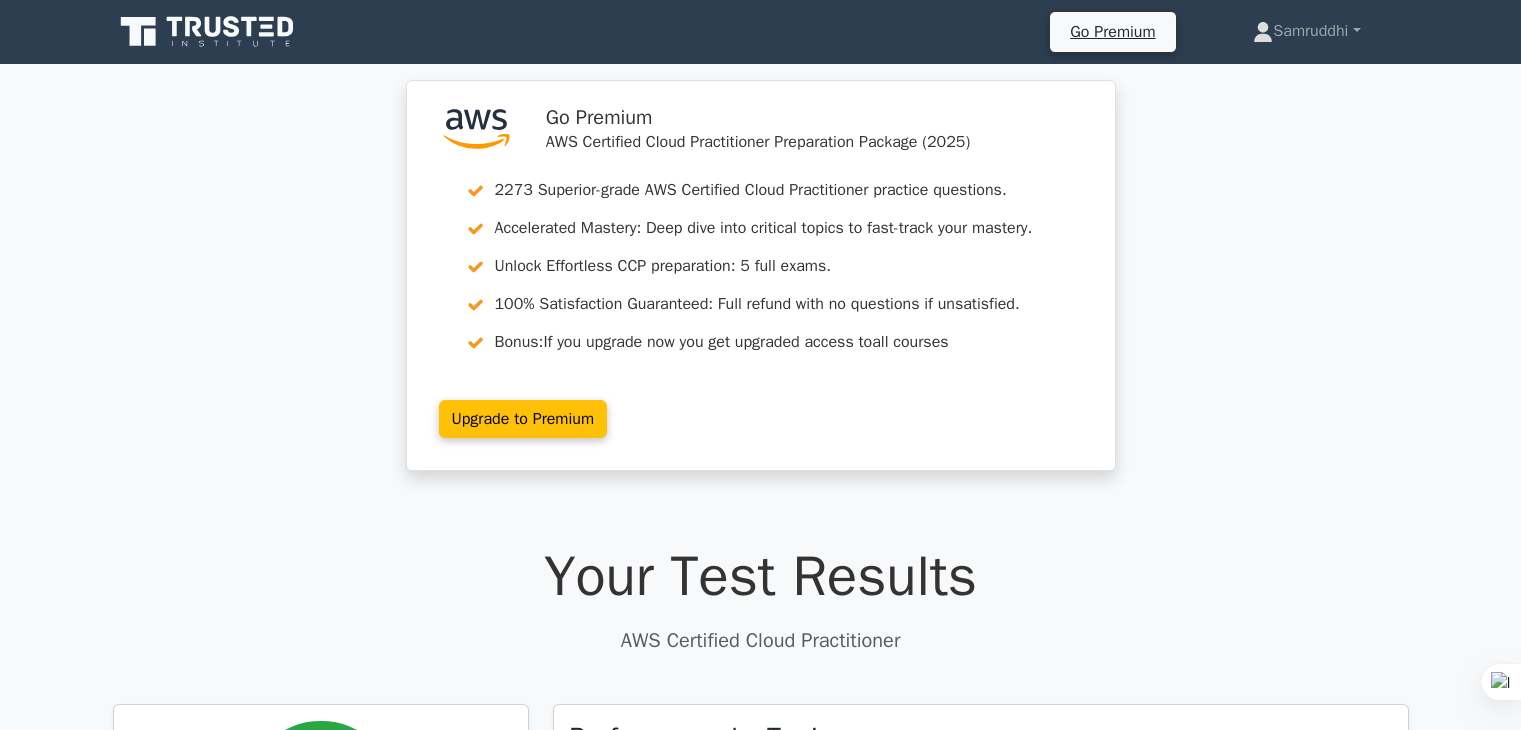 scroll, scrollTop: 0, scrollLeft: 0, axis: both 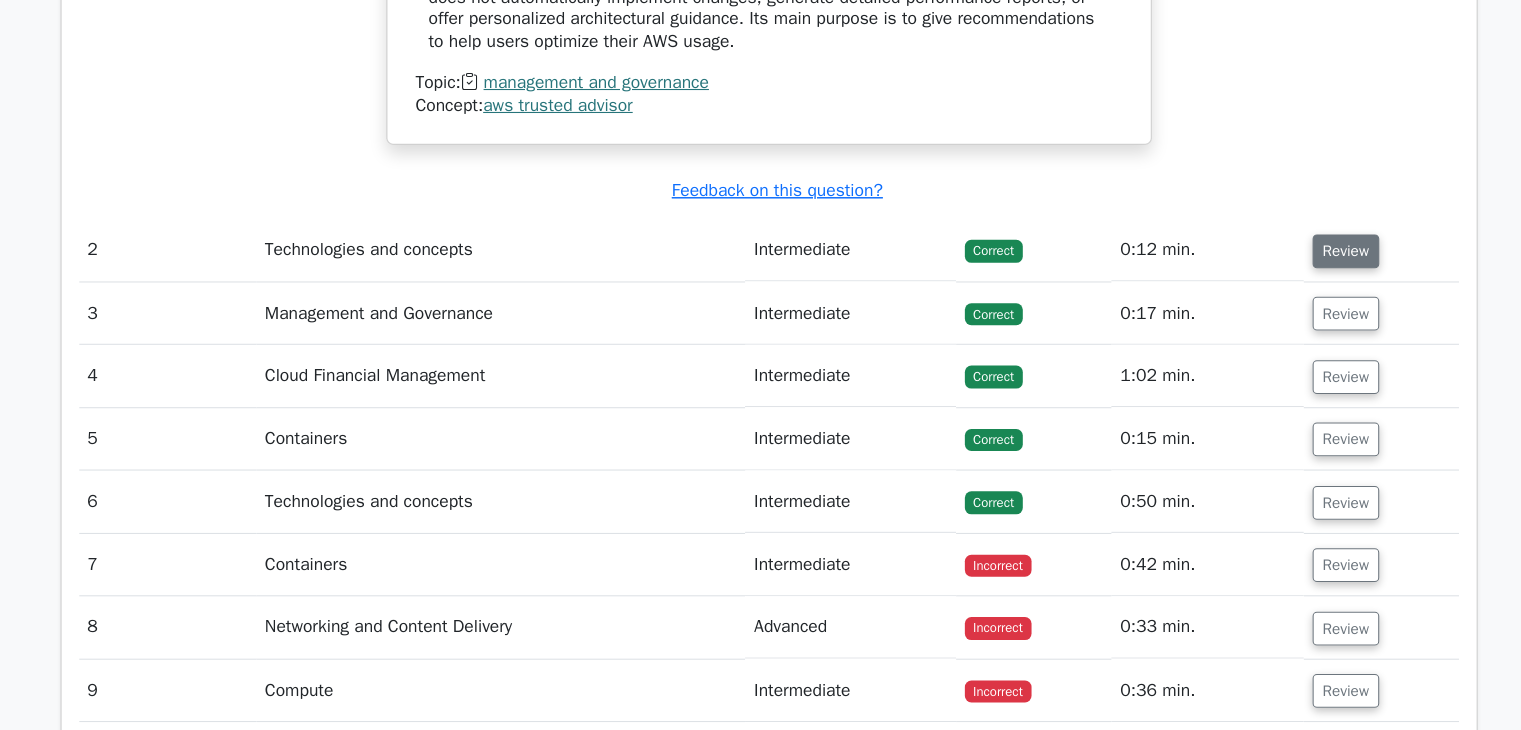 click on "Review" at bounding box center (1288, 292) 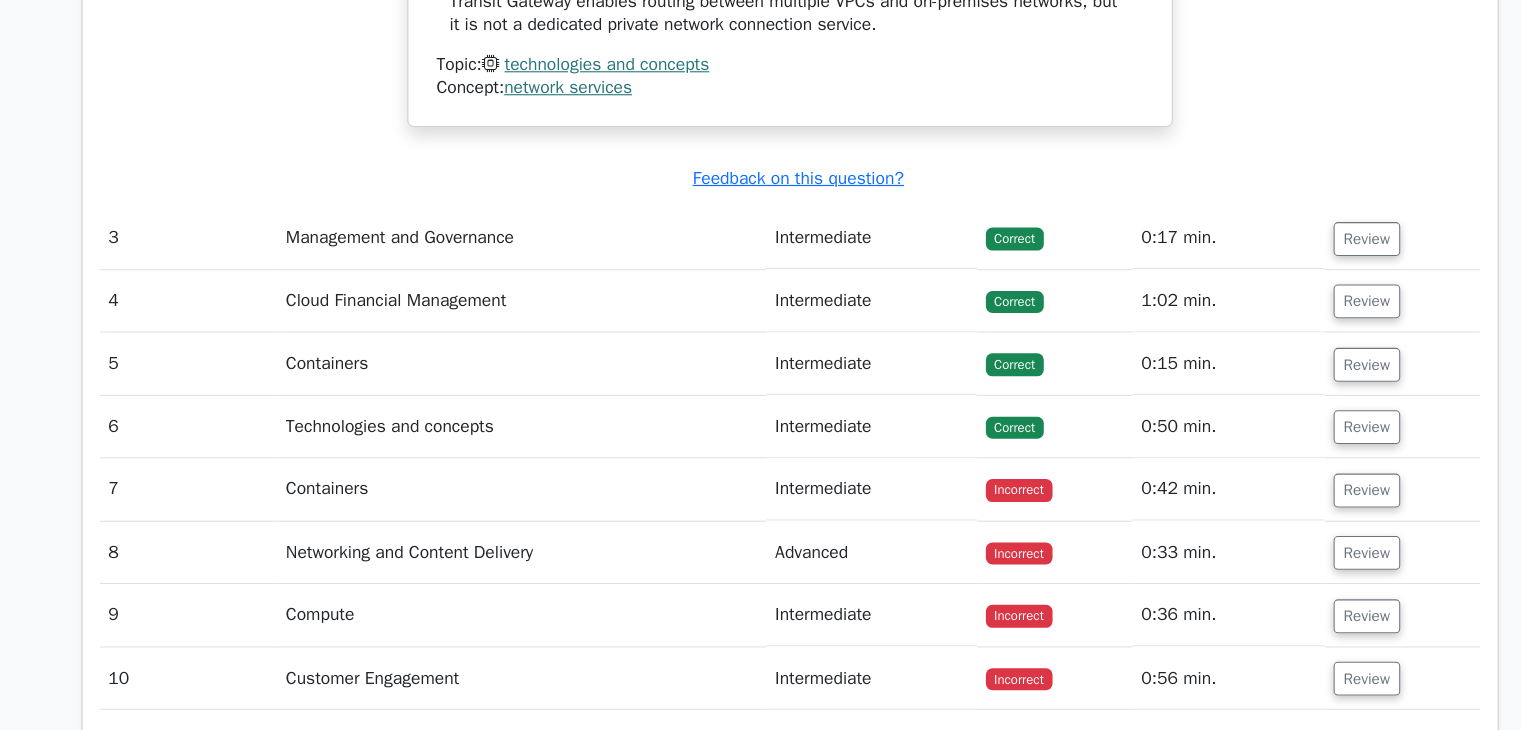 scroll, scrollTop: 3030, scrollLeft: 0, axis: vertical 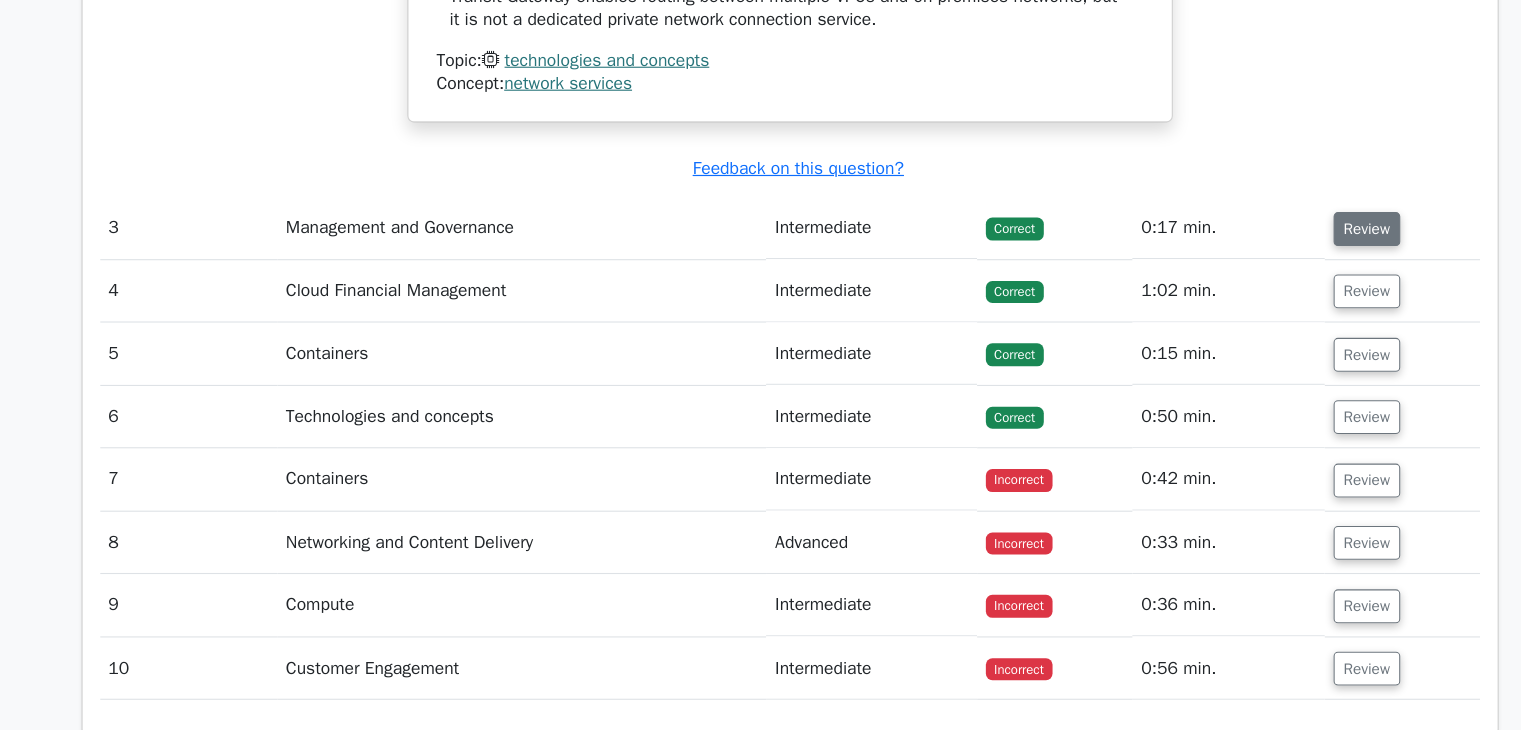 click on "Review" at bounding box center [1288, 271] 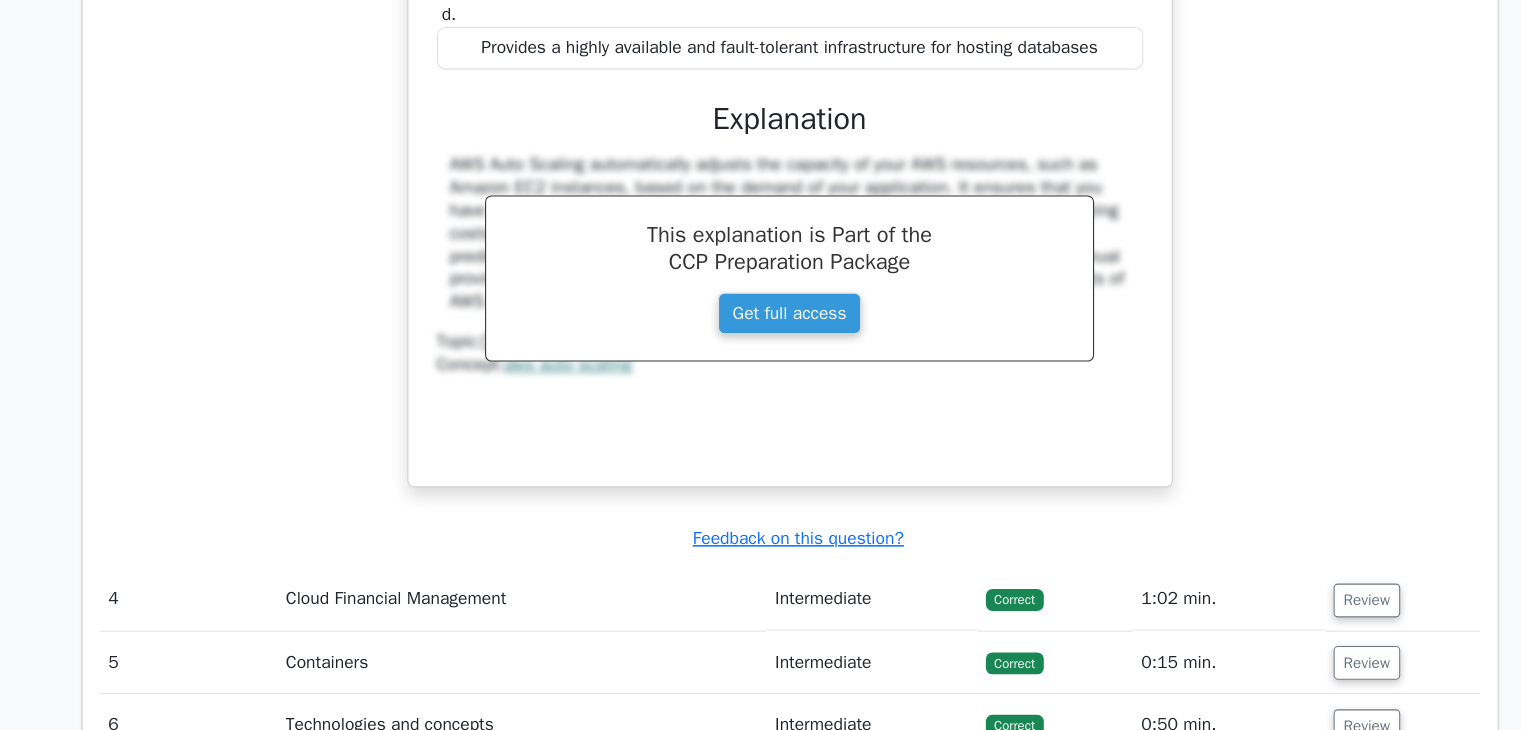 scroll, scrollTop: 3573, scrollLeft: 0, axis: vertical 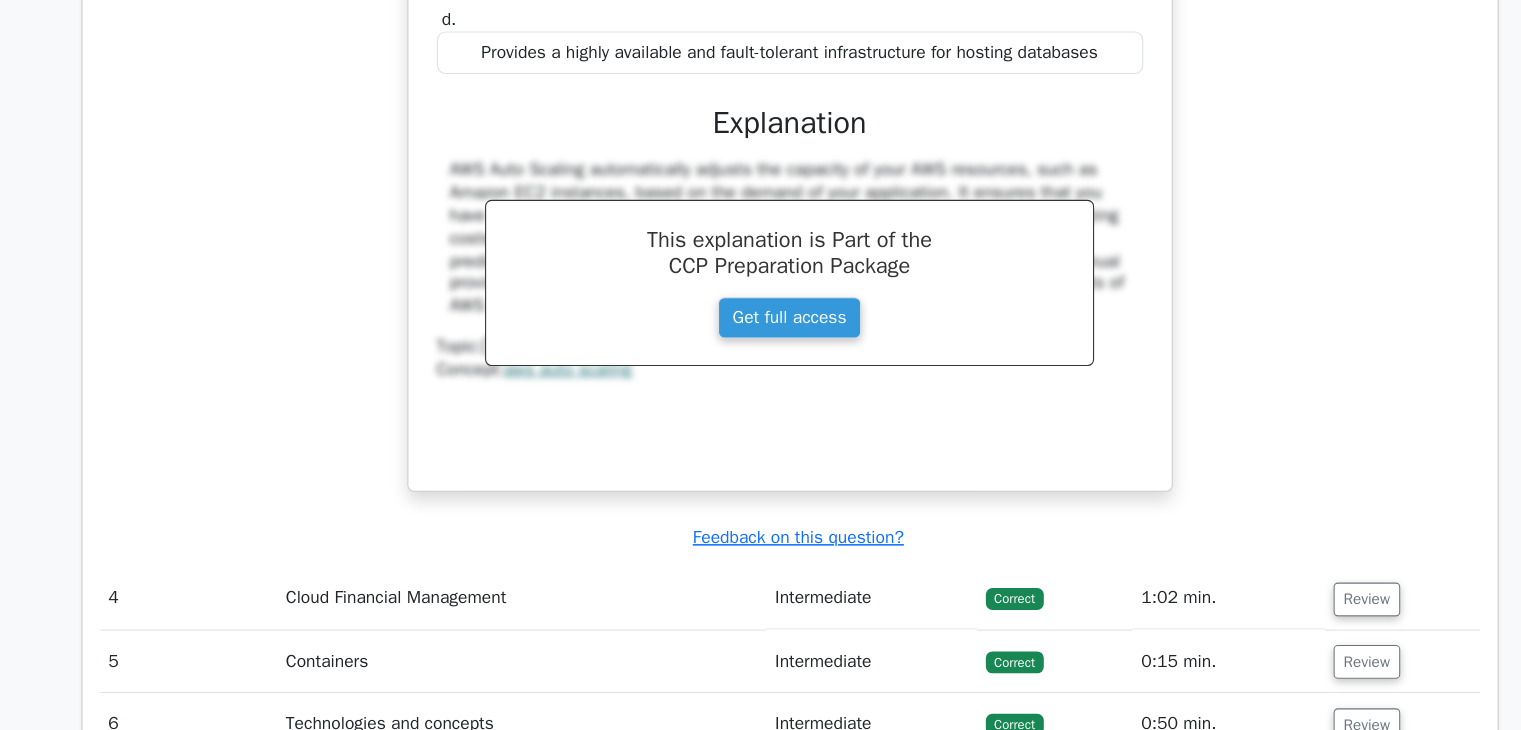 click on "Review" at bounding box center [1320, 609] 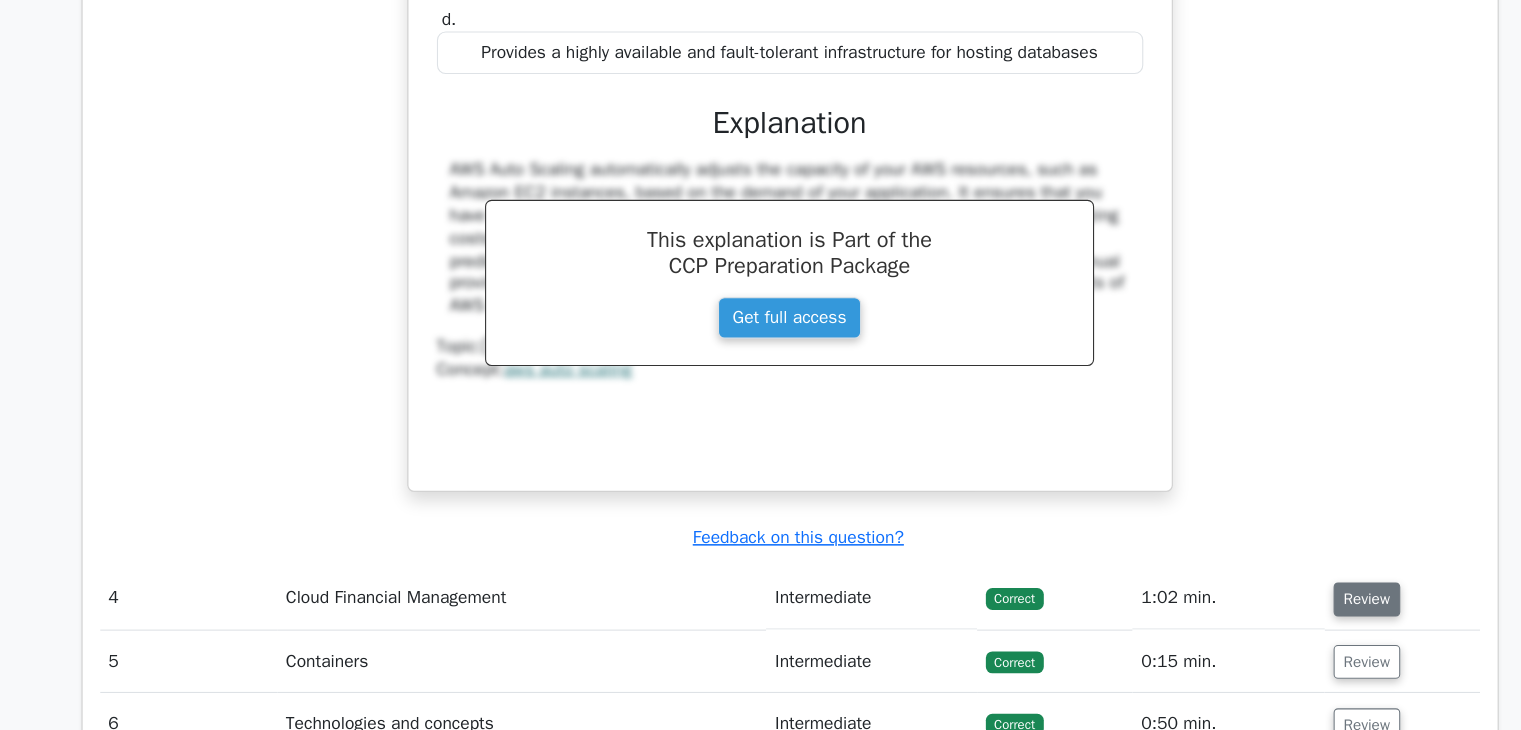 click on "Review" at bounding box center (1288, 610) 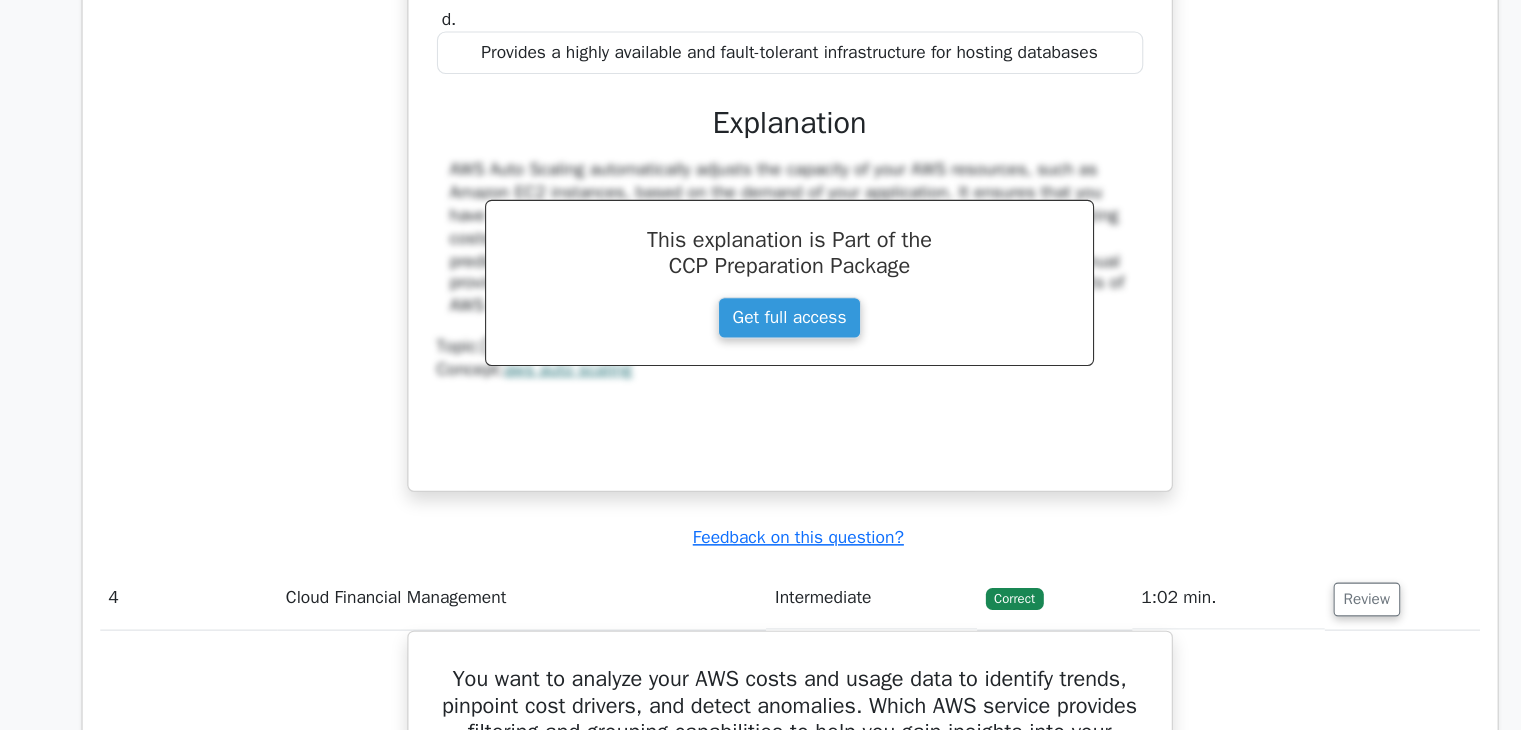scroll, scrollTop: 0, scrollLeft: 12, axis: horizontal 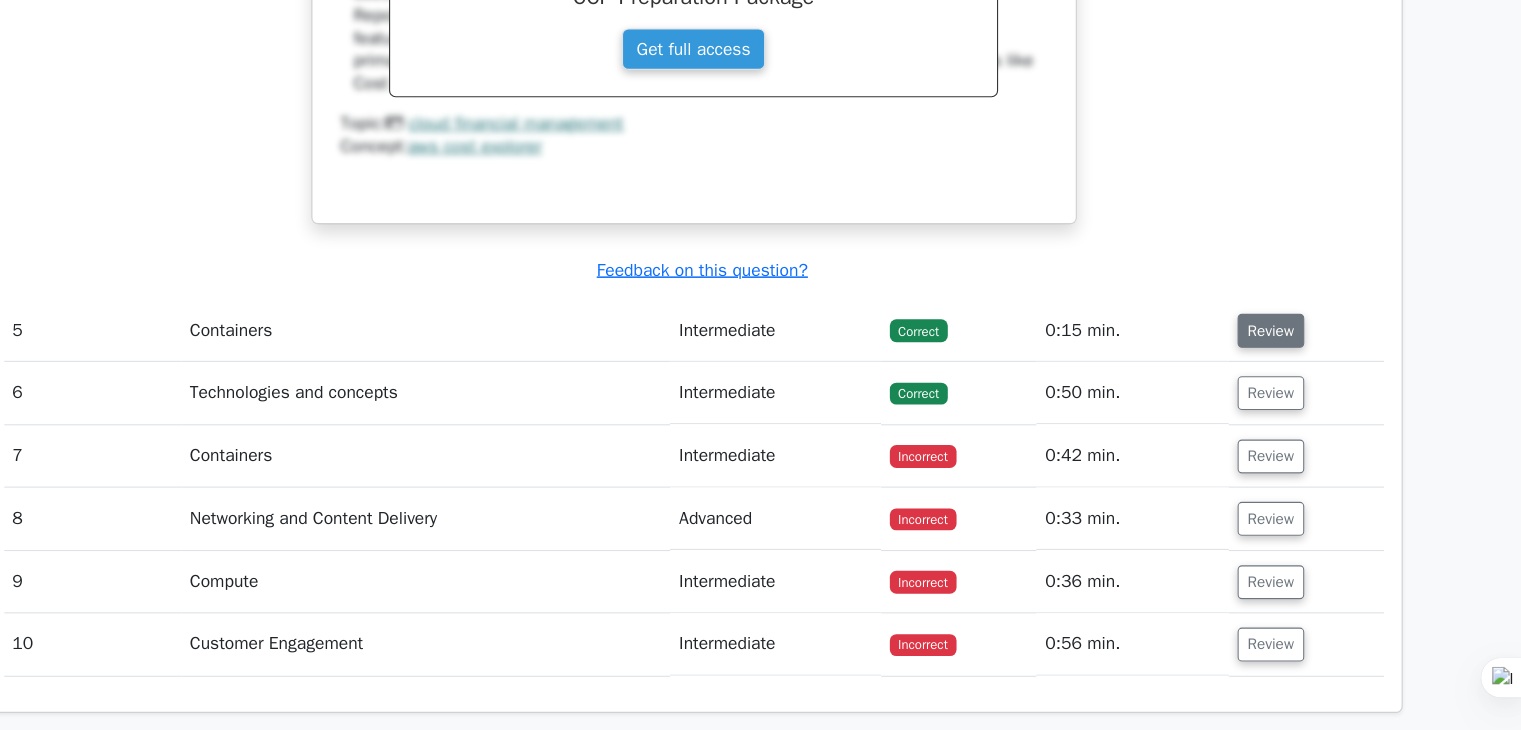 click on "Review" at bounding box center (1288, 364) 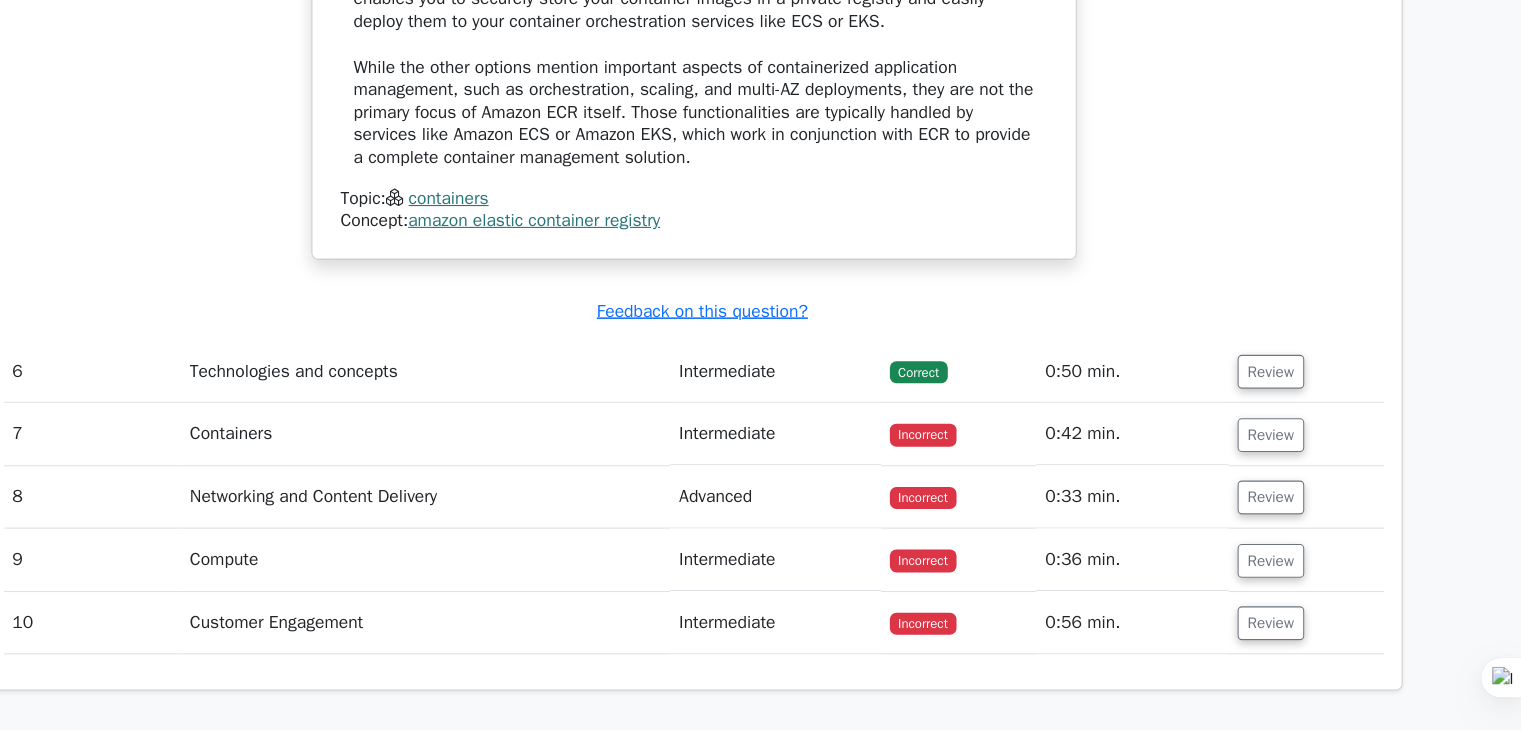 scroll, scrollTop: 5693, scrollLeft: 0, axis: vertical 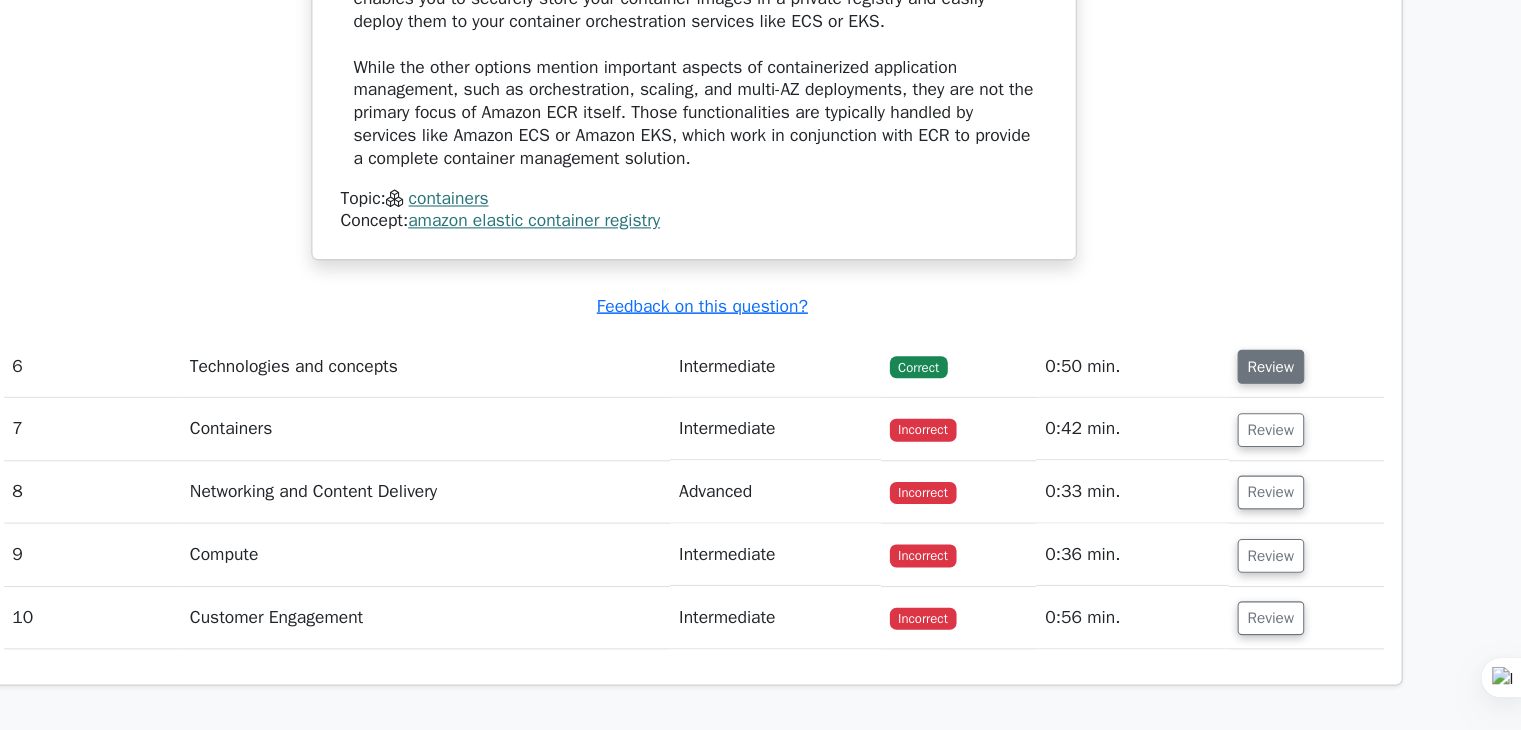 click on "Review" at bounding box center [1288, 397] 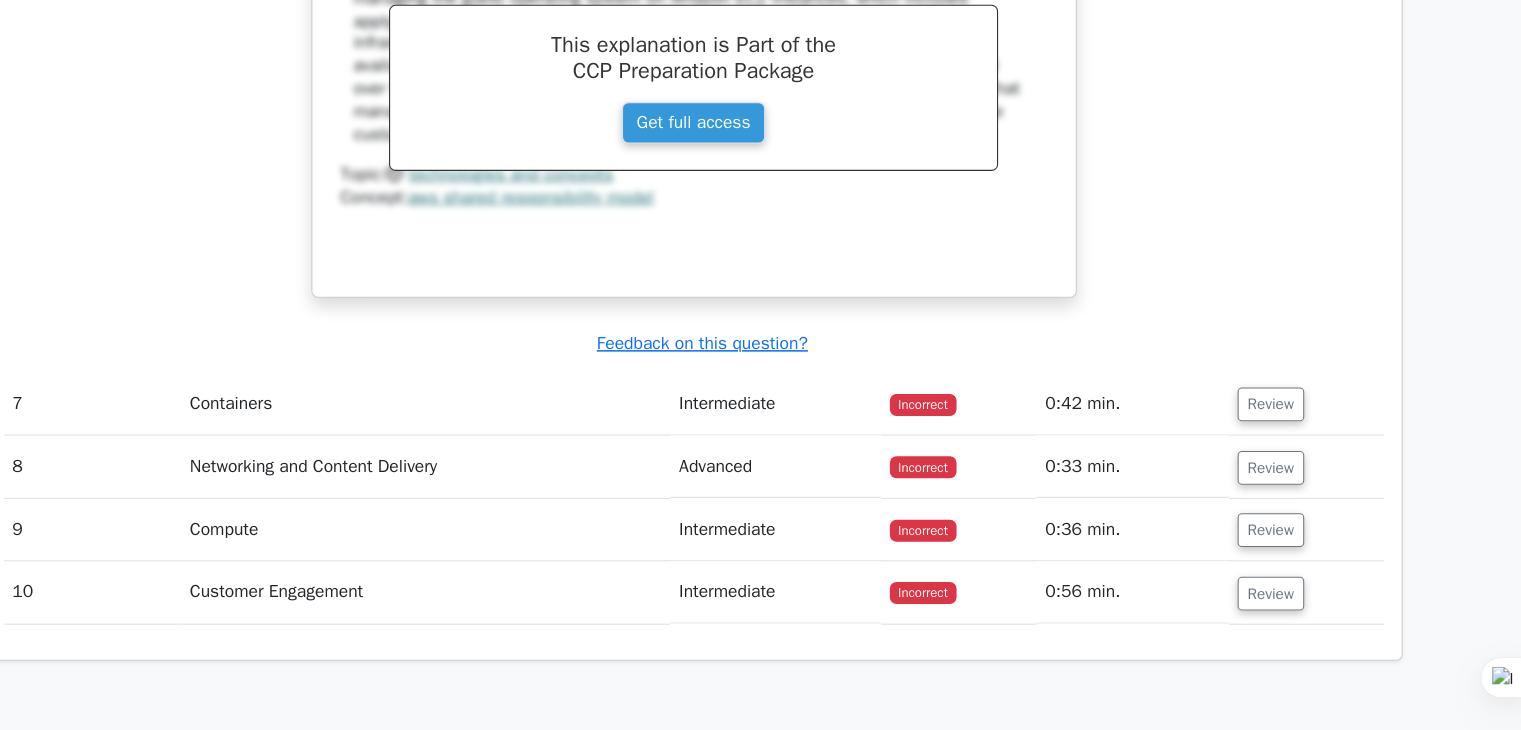 scroll, scrollTop: 6566, scrollLeft: 0, axis: vertical 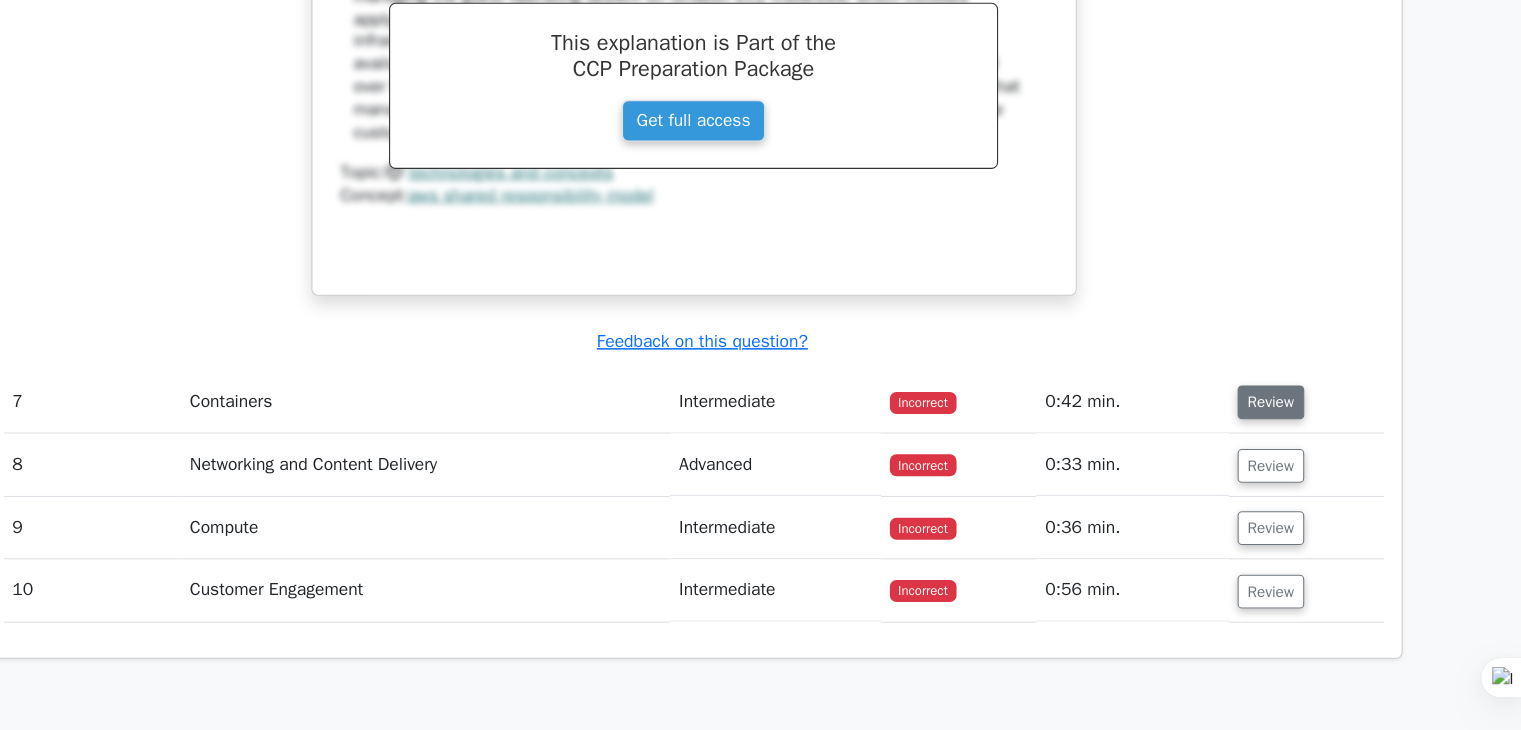 click on "Review" at bounding box center (1288, 430) 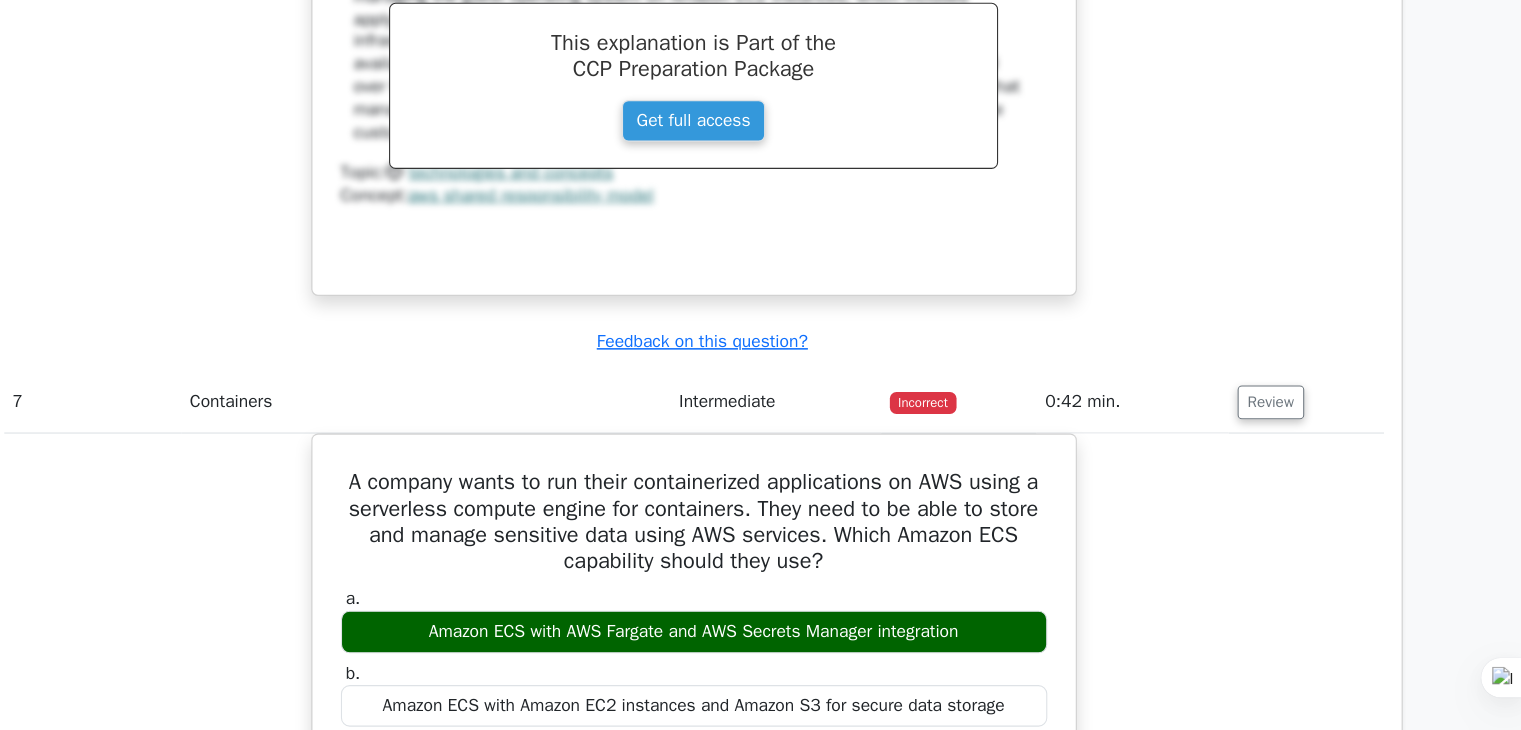 scroll, scrollTop: 0, scrollLeft: 12, axis: horizontal 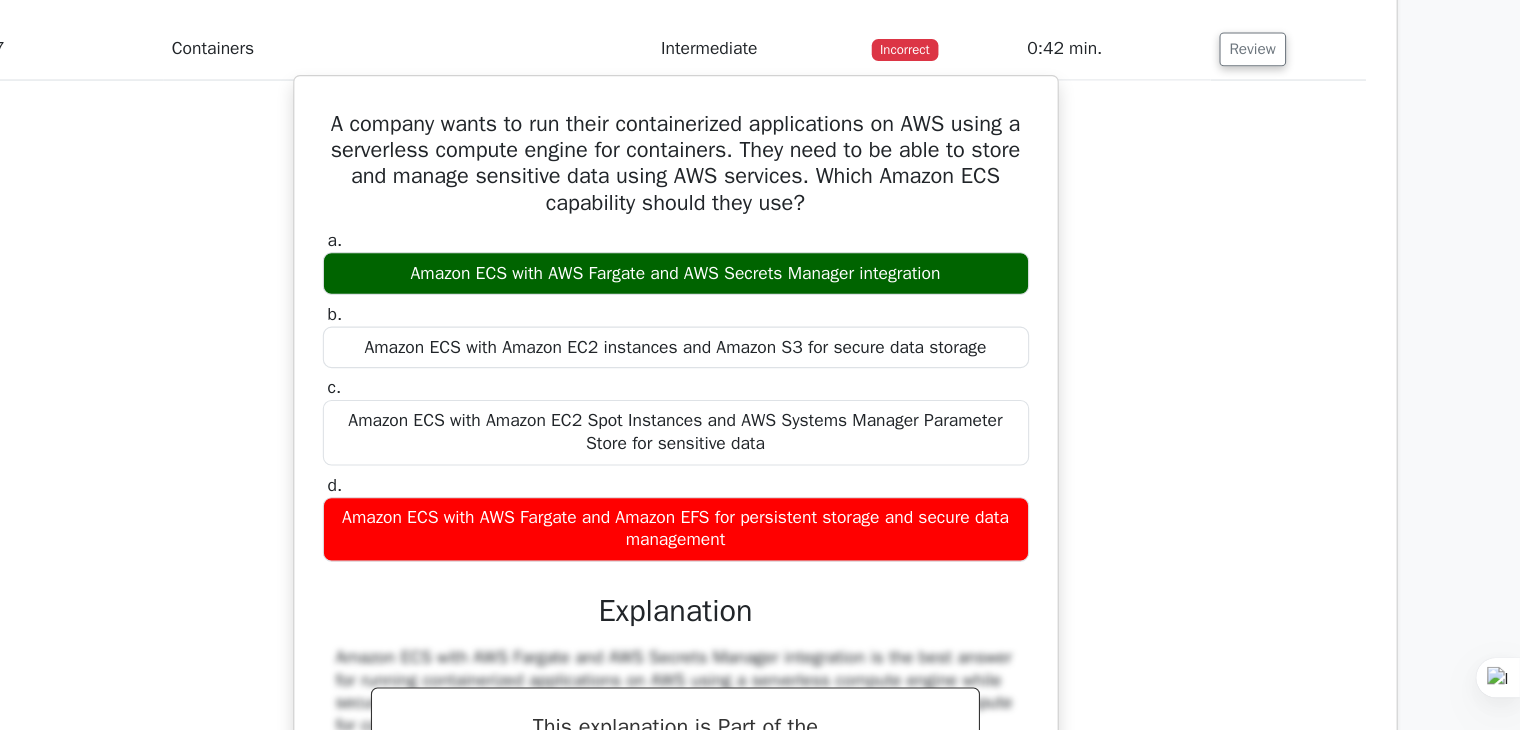 click on "Amazon ECS with AWS Fargate and Amazon EFS for persistent storage and secure data management" at bounding box center [749, 547] 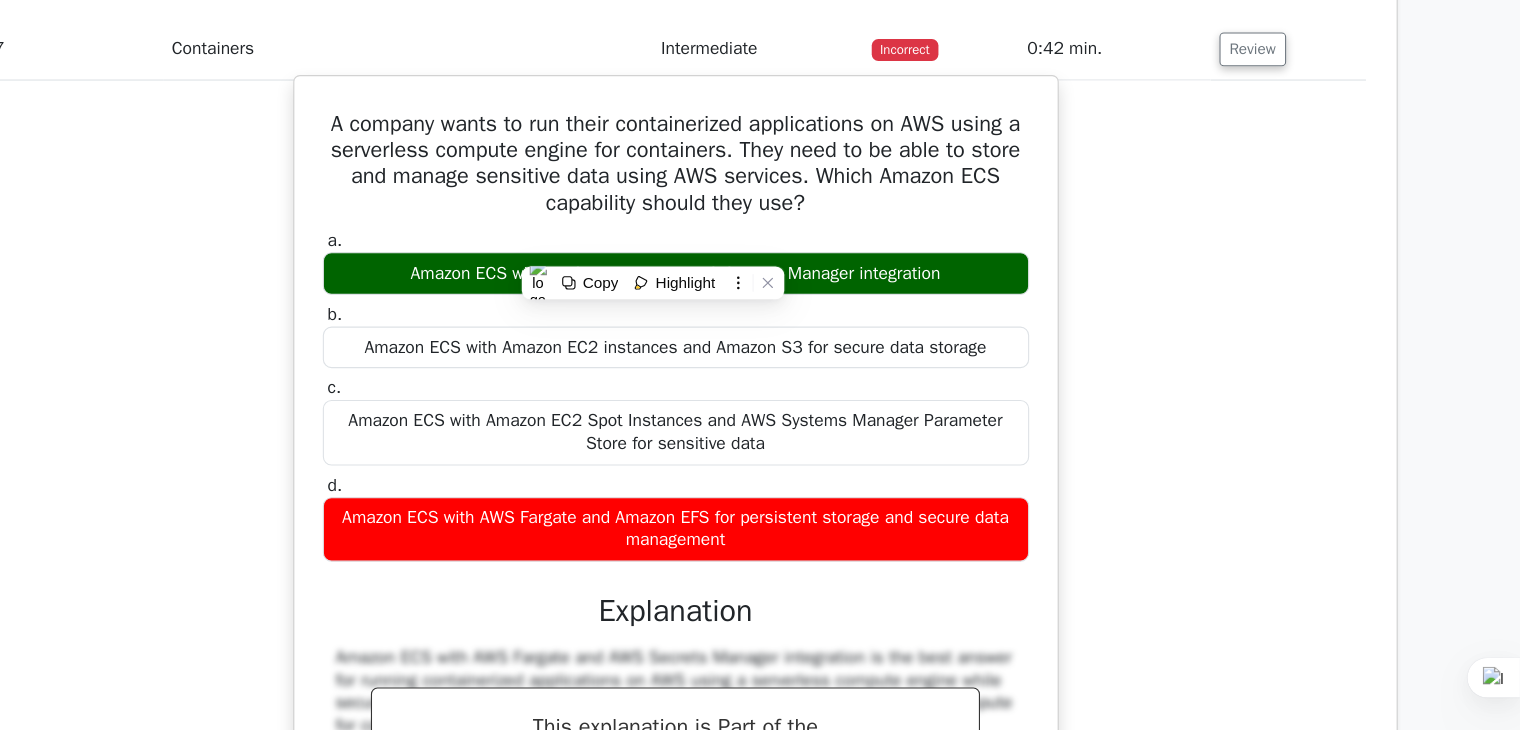 click on "A company wants to run their containerized applications on AWS using a serverless compute engine for containers. They need to be able to store and manage sensitive data using AWS services. Which Amazon ECS capability should they use?" at bounding box center [749, 212] 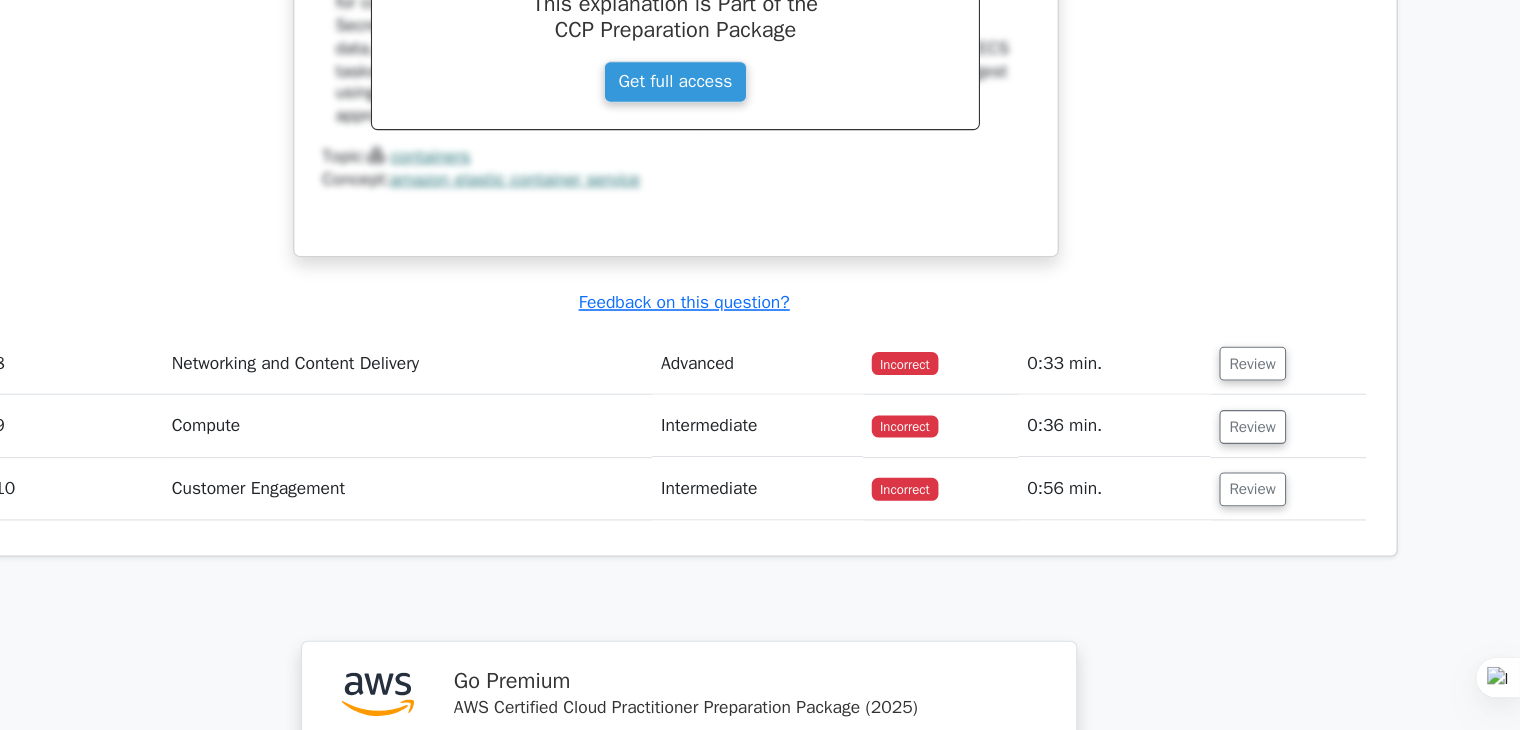 scroll, scrollTop: 7557, scrollLeft: 0, axis: vertical 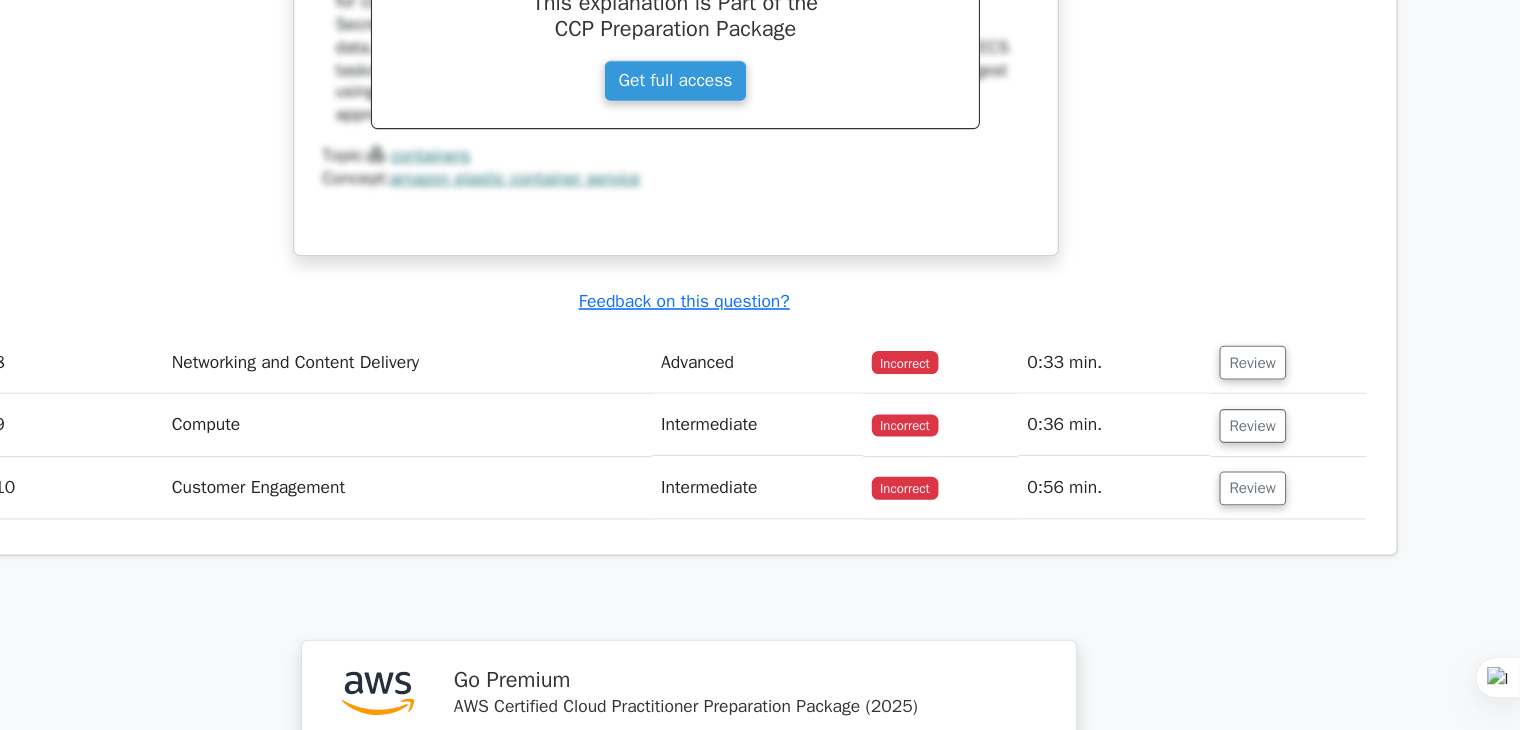 click on "Review" at bounding box center (1308, 393) 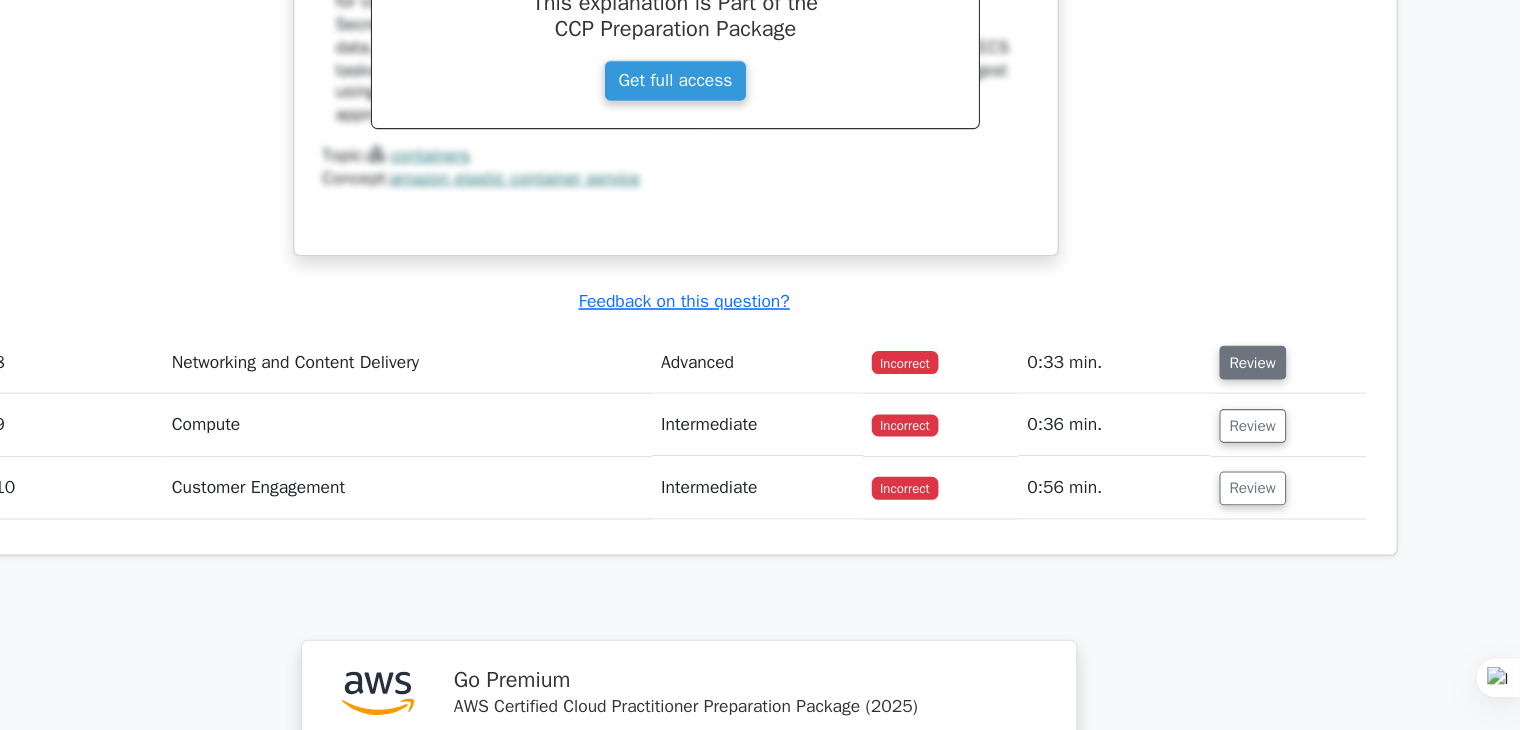 click on "Review" at bounding box center [1276, 393] 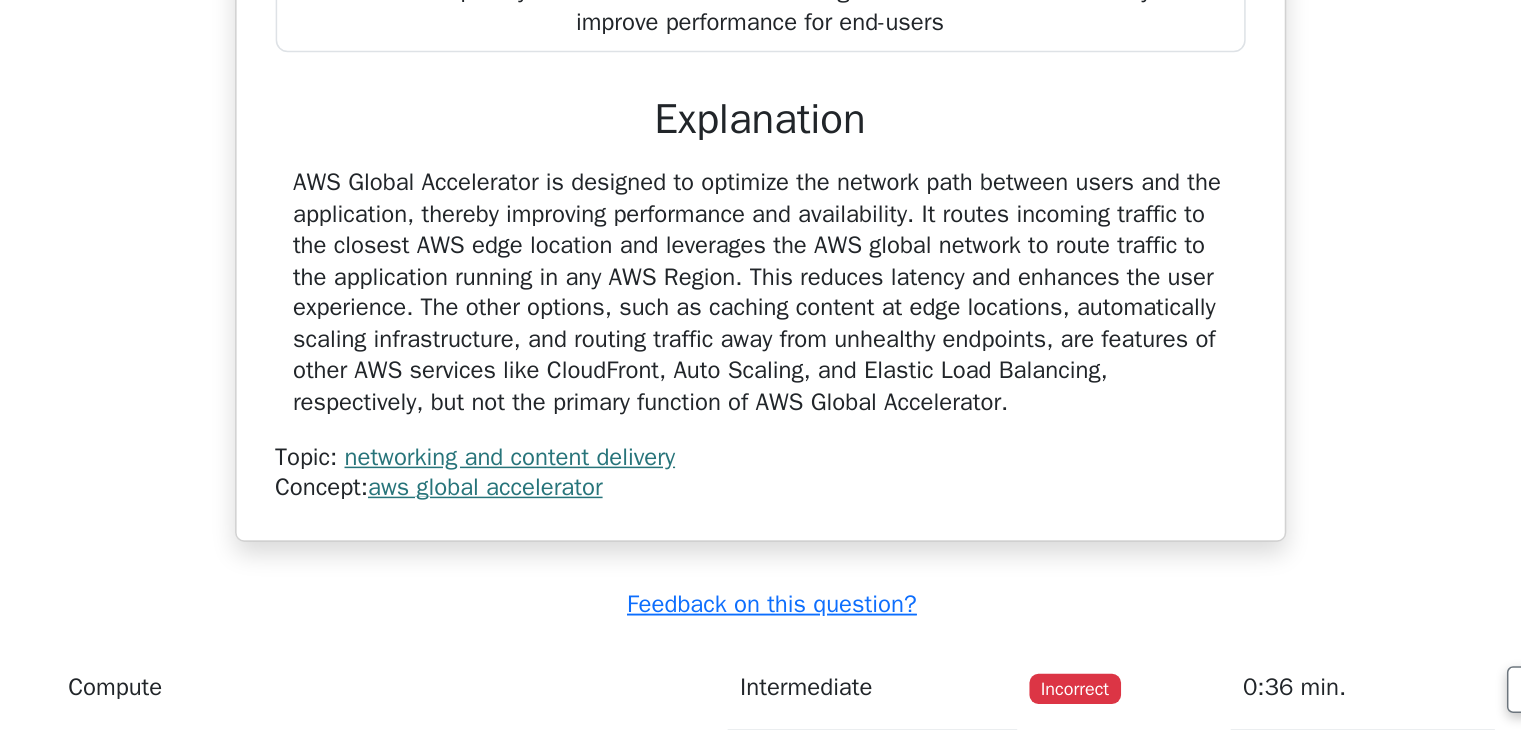 scroll, scrollTop: 8141, scrollLeft: 0, axis: vertical 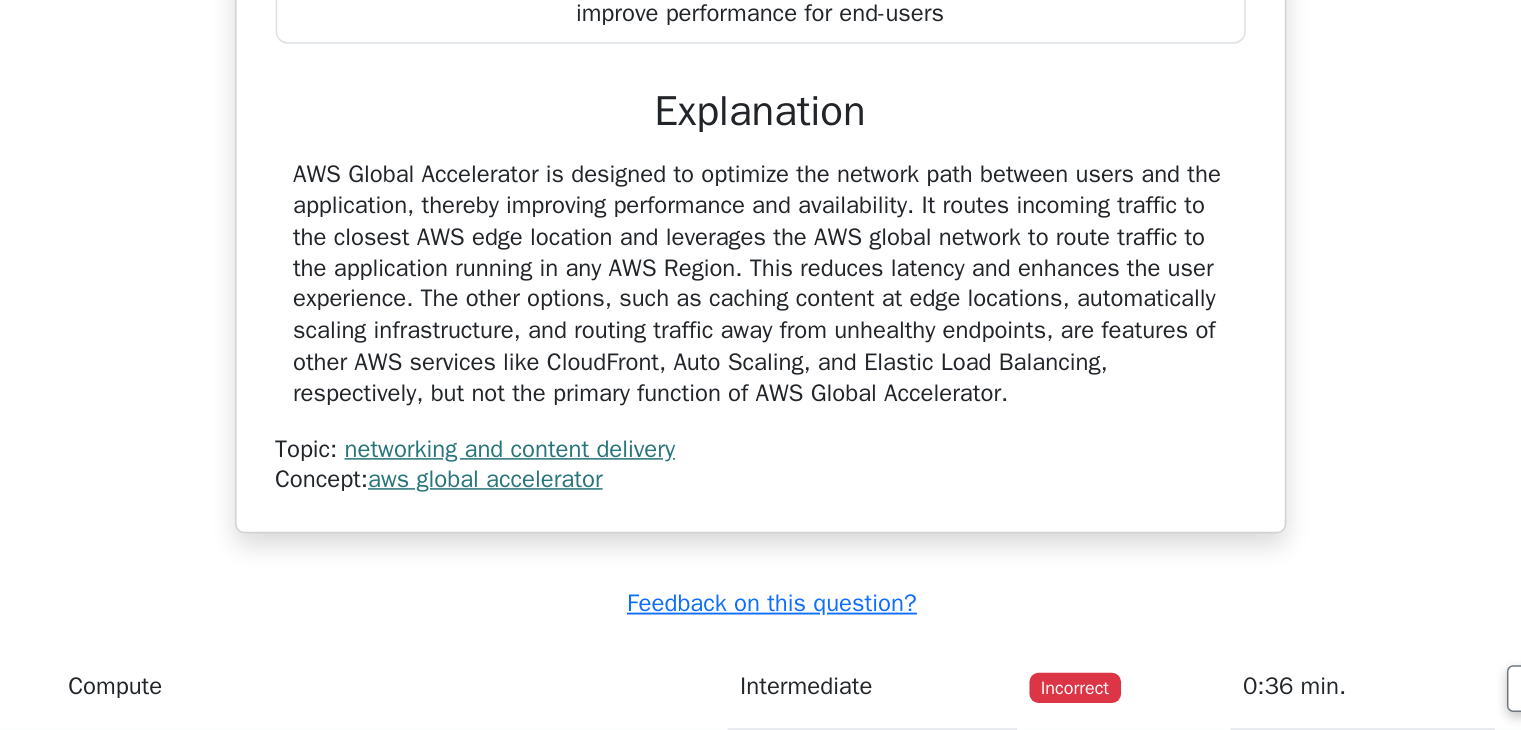 click on "AWS Global Accelerator is designed to optimize the network path between users and the application, thereby improving performance and availability. It routes incoming traffic to the closest AWS edge location and leverages the AWS global network to route traffic to the application running in any AWS Region. This reduces latency and enhances the user experience. The other options, such as caching content at edge locations, automatically scaling infrastructure, and routing traffic away from unhealthy endpoints, are features of other AWS services like CloudFront, Auto Scaling, and Elastic Load Balancing, respectively, but not the primary function of AWS Global Accelerator." at bounding box center (749, 432) 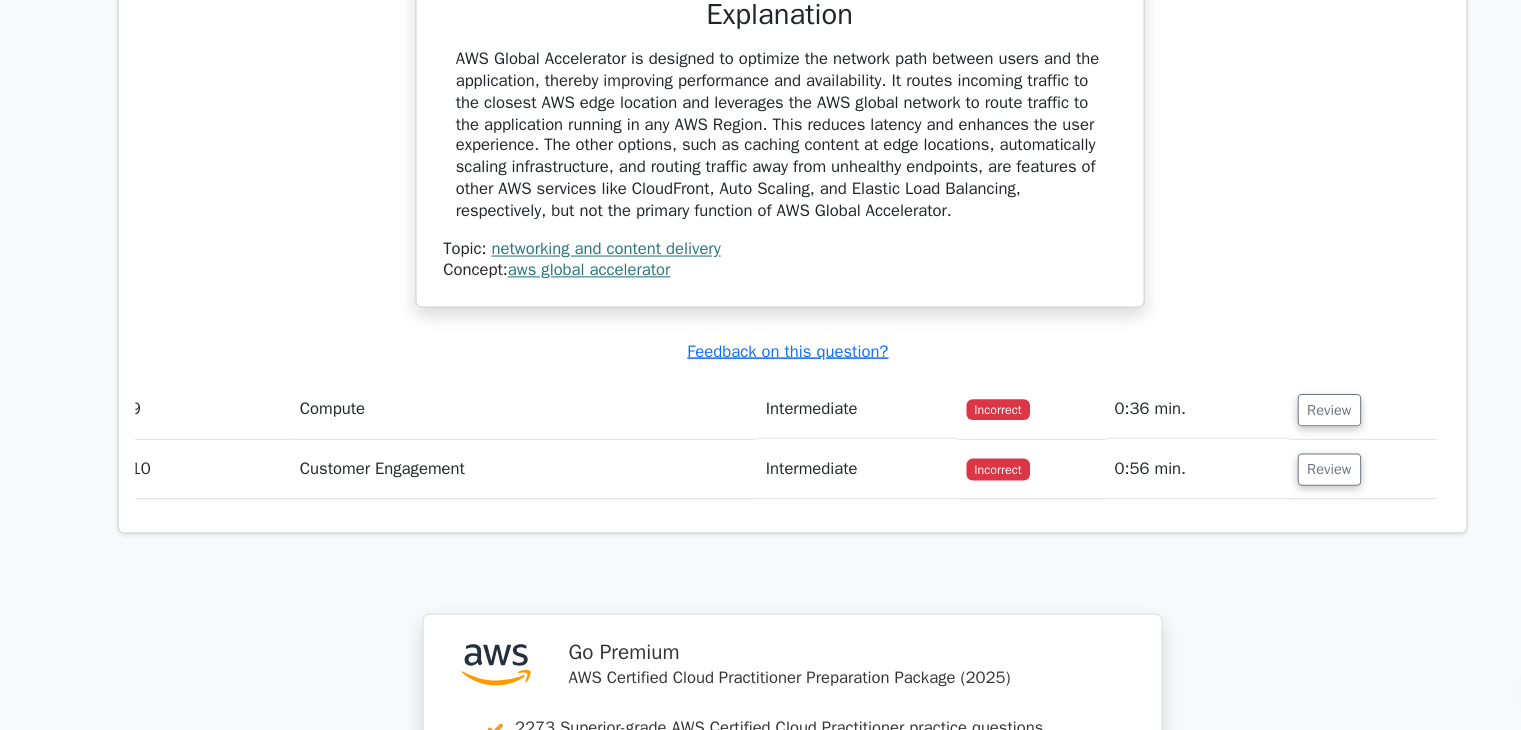 scroll, scrollTop: 8420, scrollLeft: 0, axis: vertical 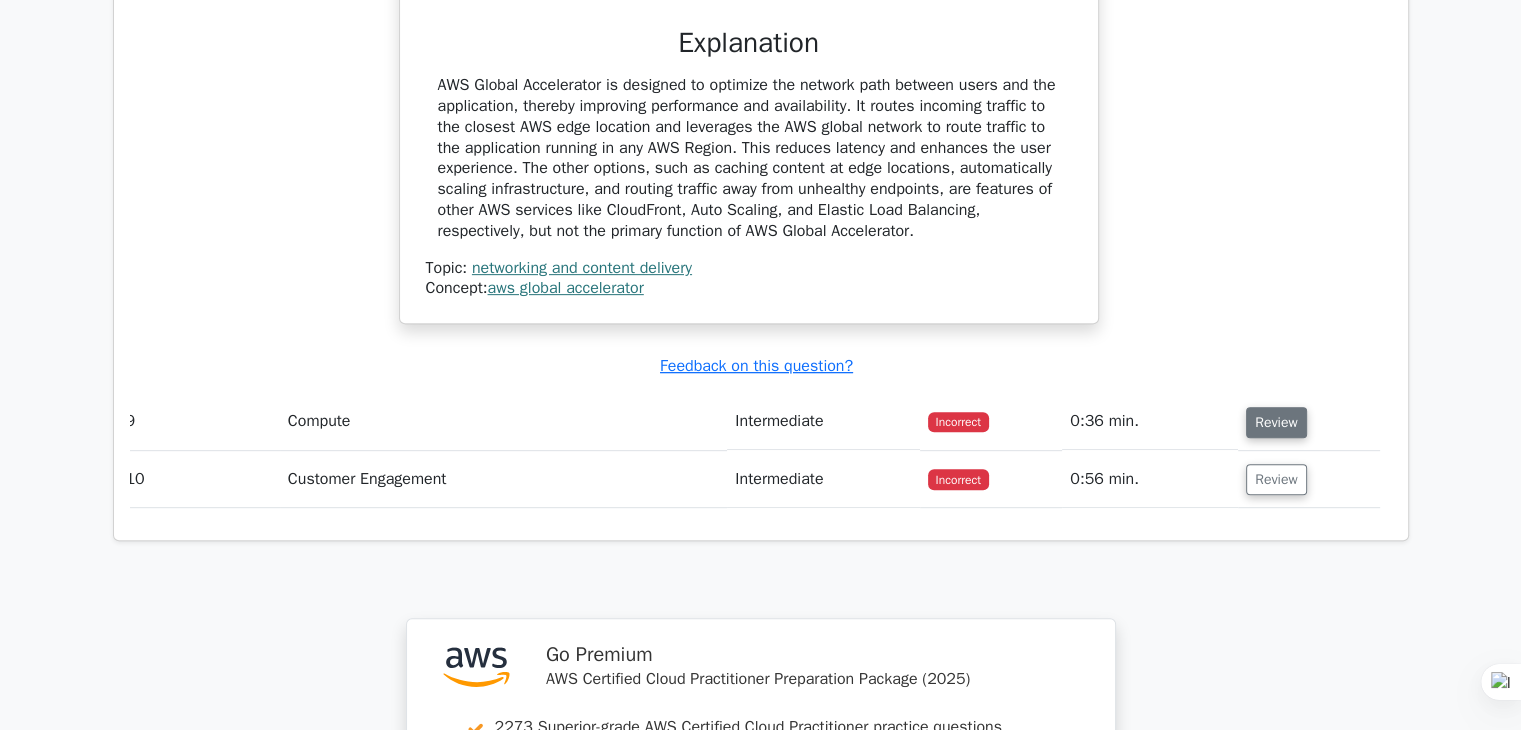 click on "Review" at bounding box center [1276, 422] 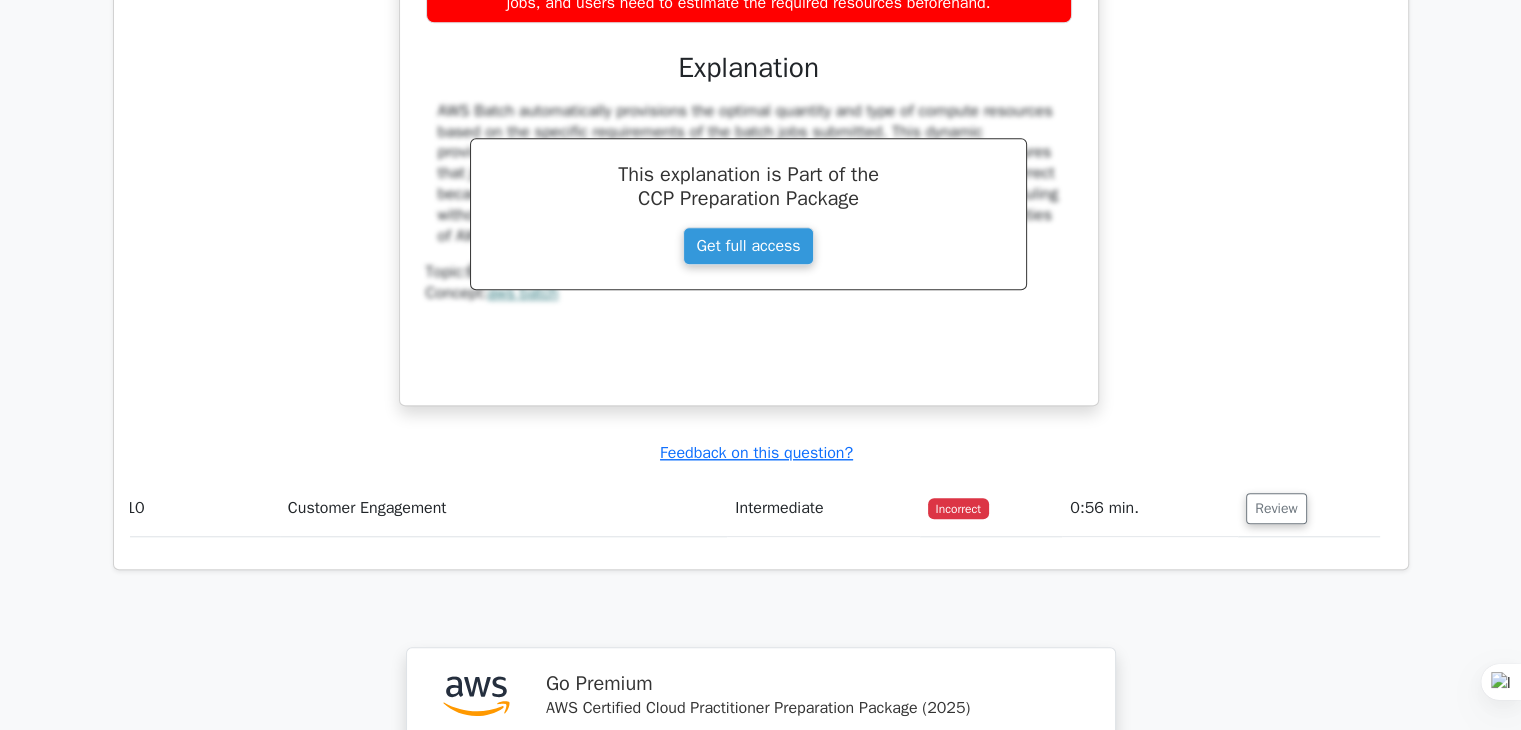 scroll, scrollTop: 9291, scrollLeft: 0, axis: vertical 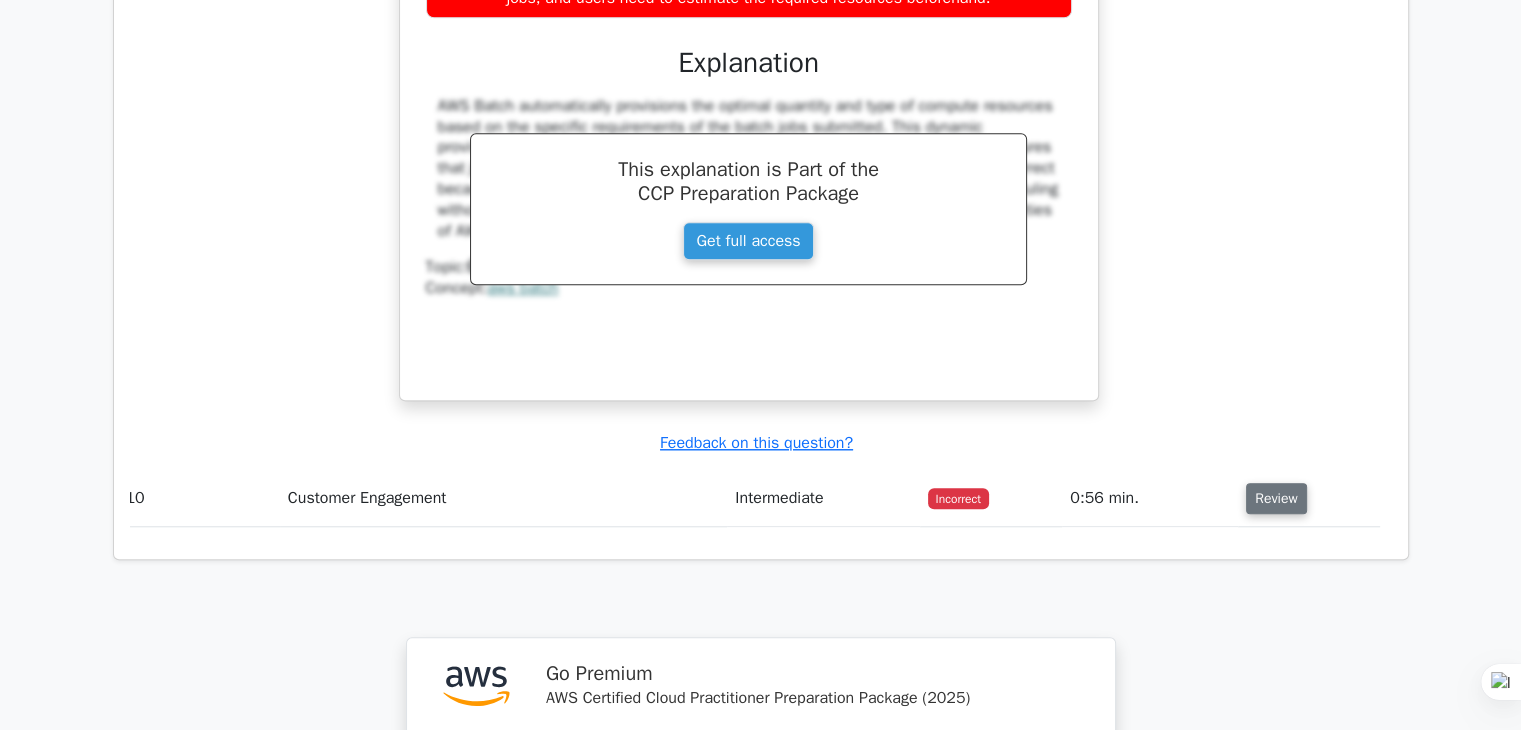 click on "Review" at bounding box center [1276, 498] 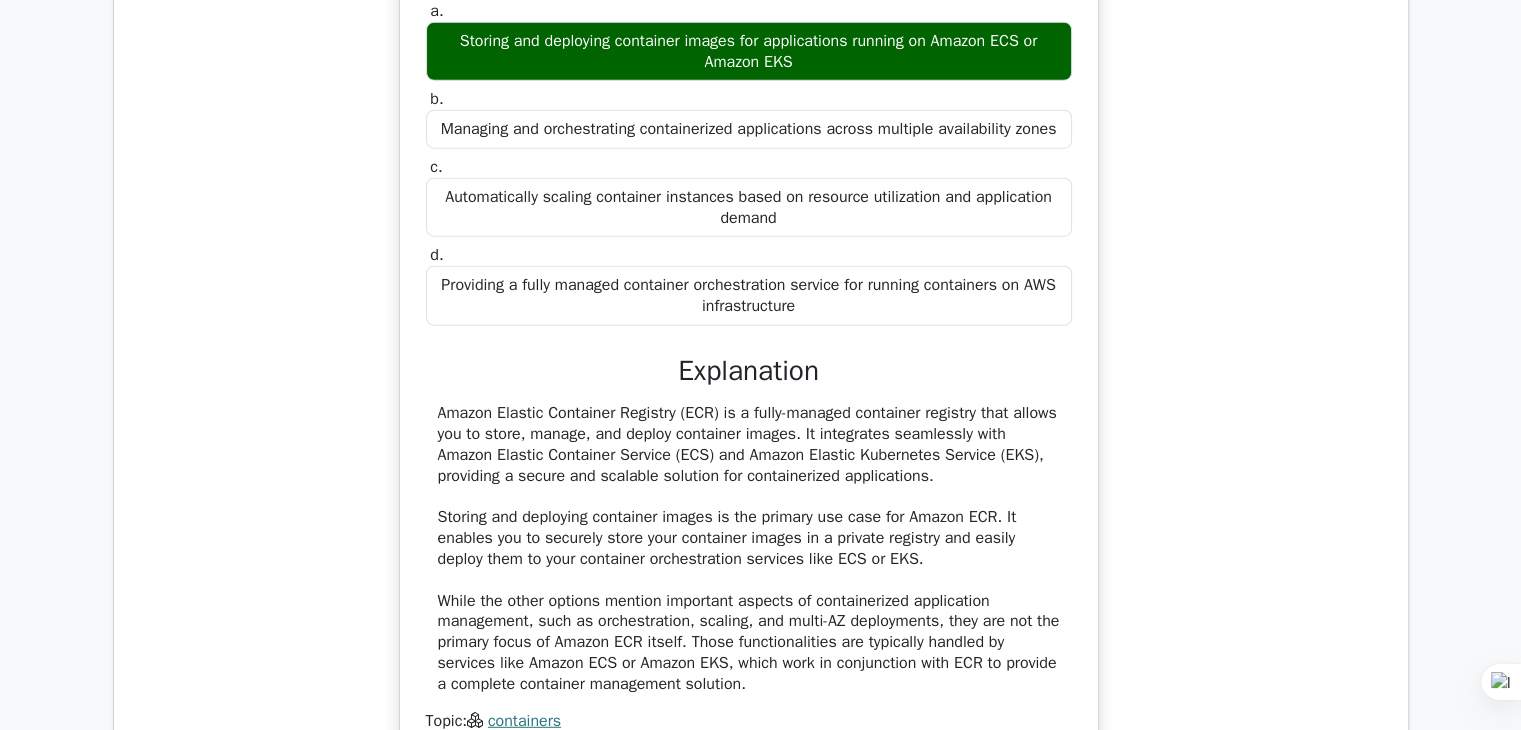 scroll, scrollTop: 5213, scrollLeft: 0, axis: vertical 